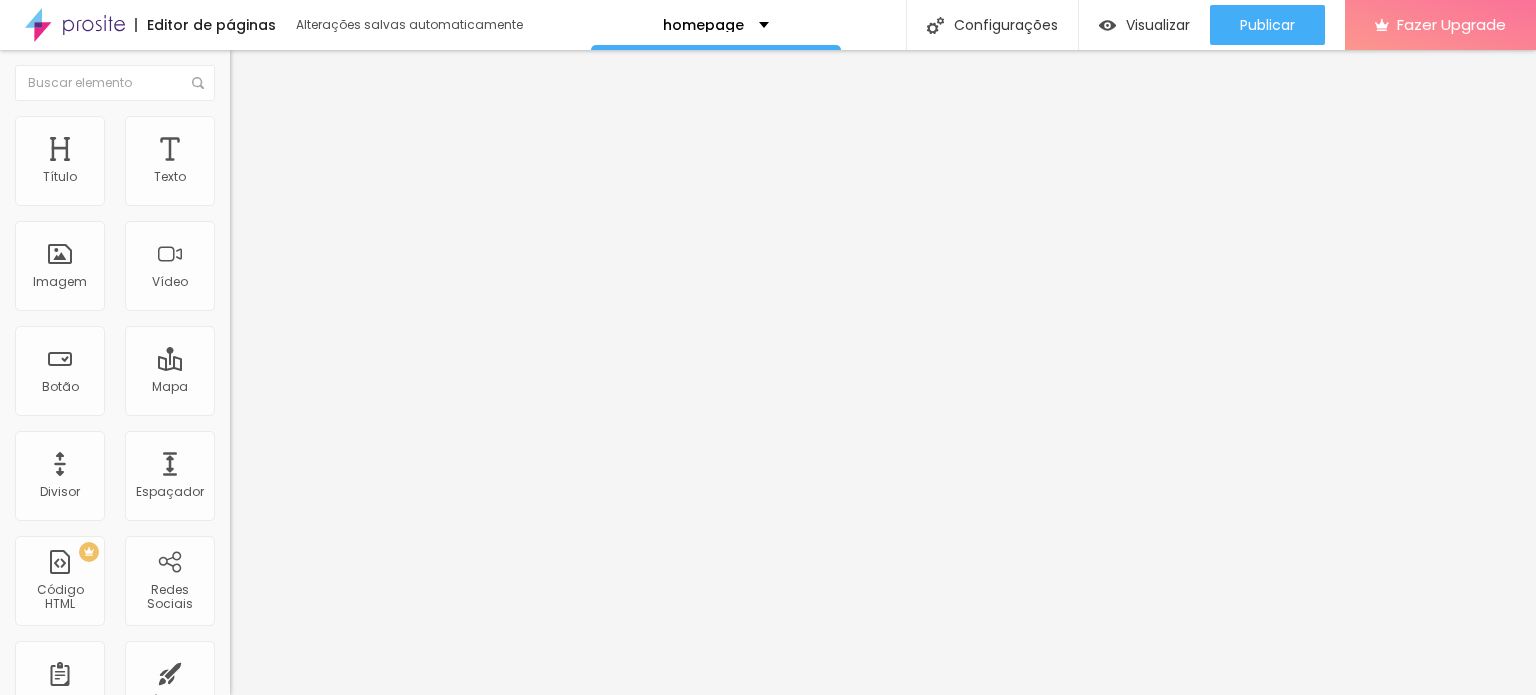 scroll, scrollTop: 0, scrollLeft: 0, axis: both 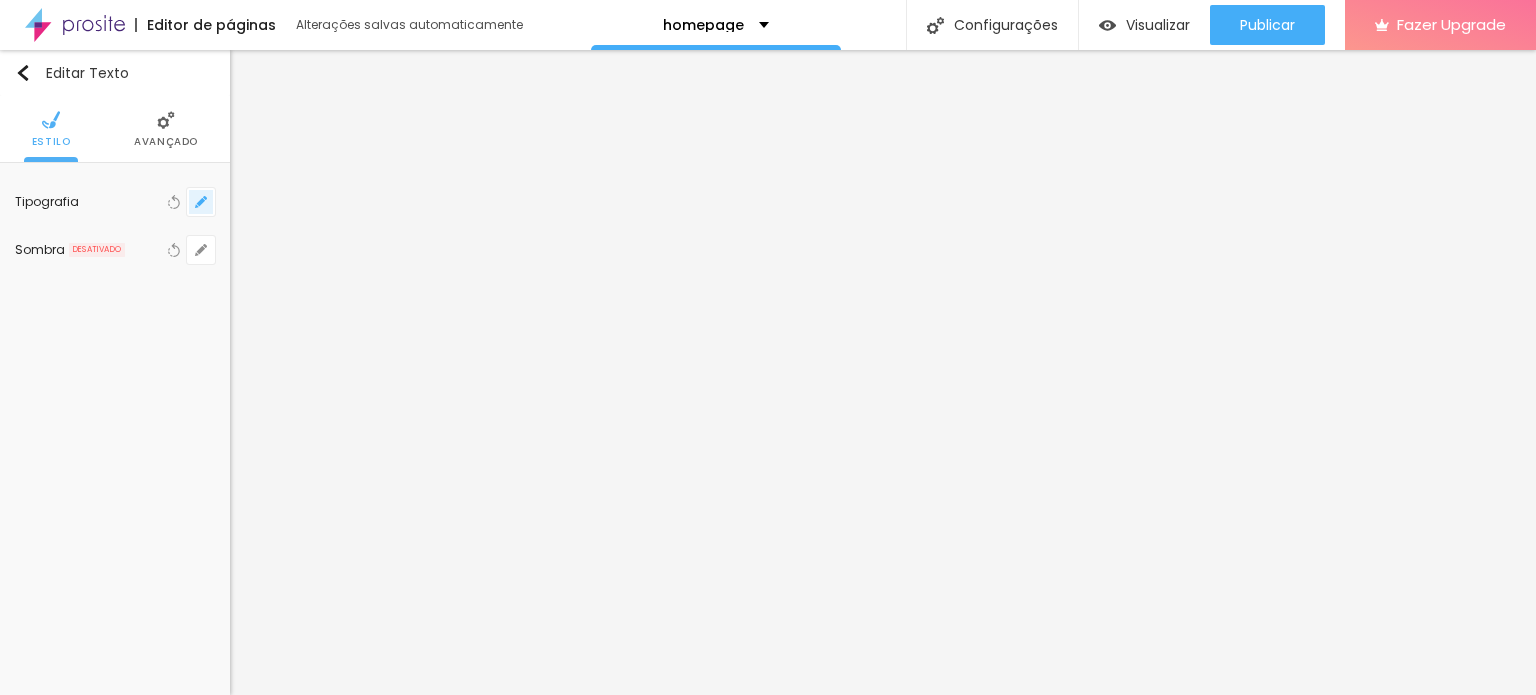 click 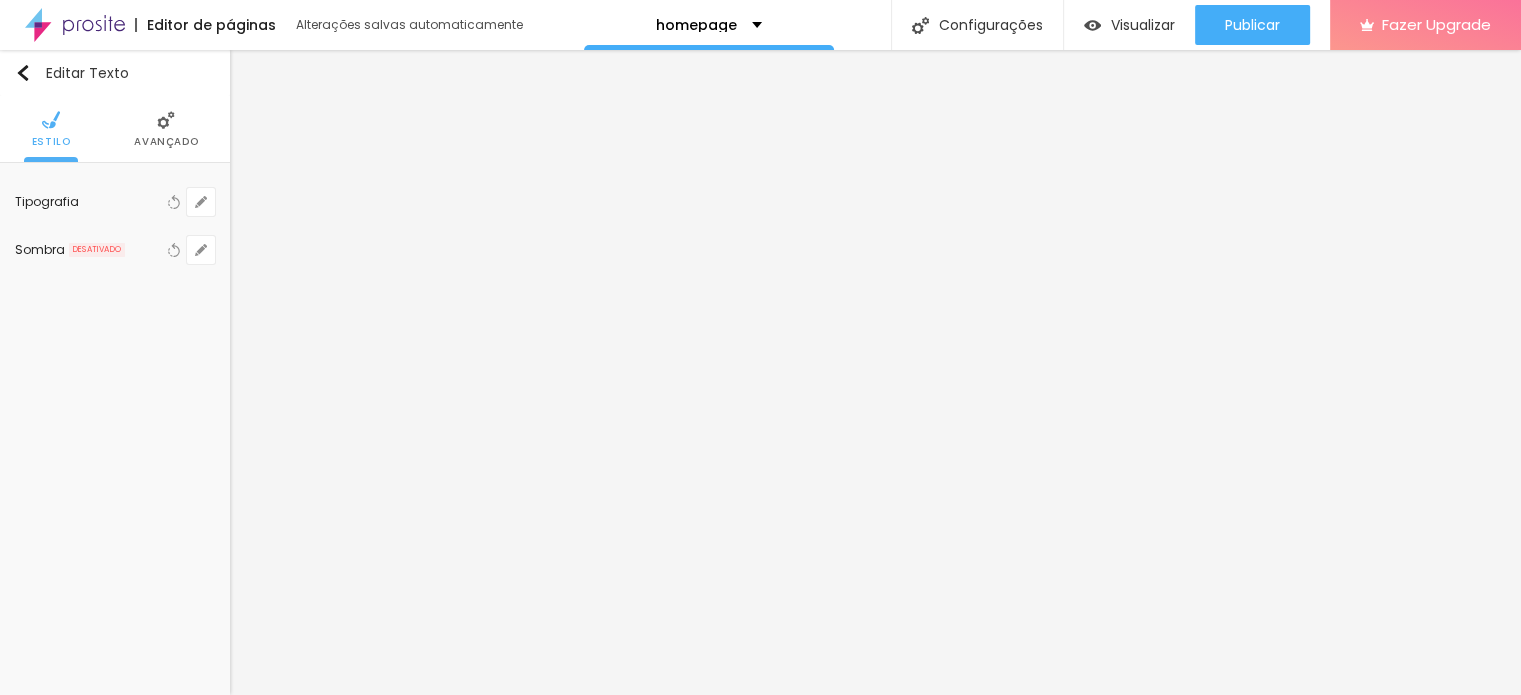 click at bounding box center (1458, 7042) 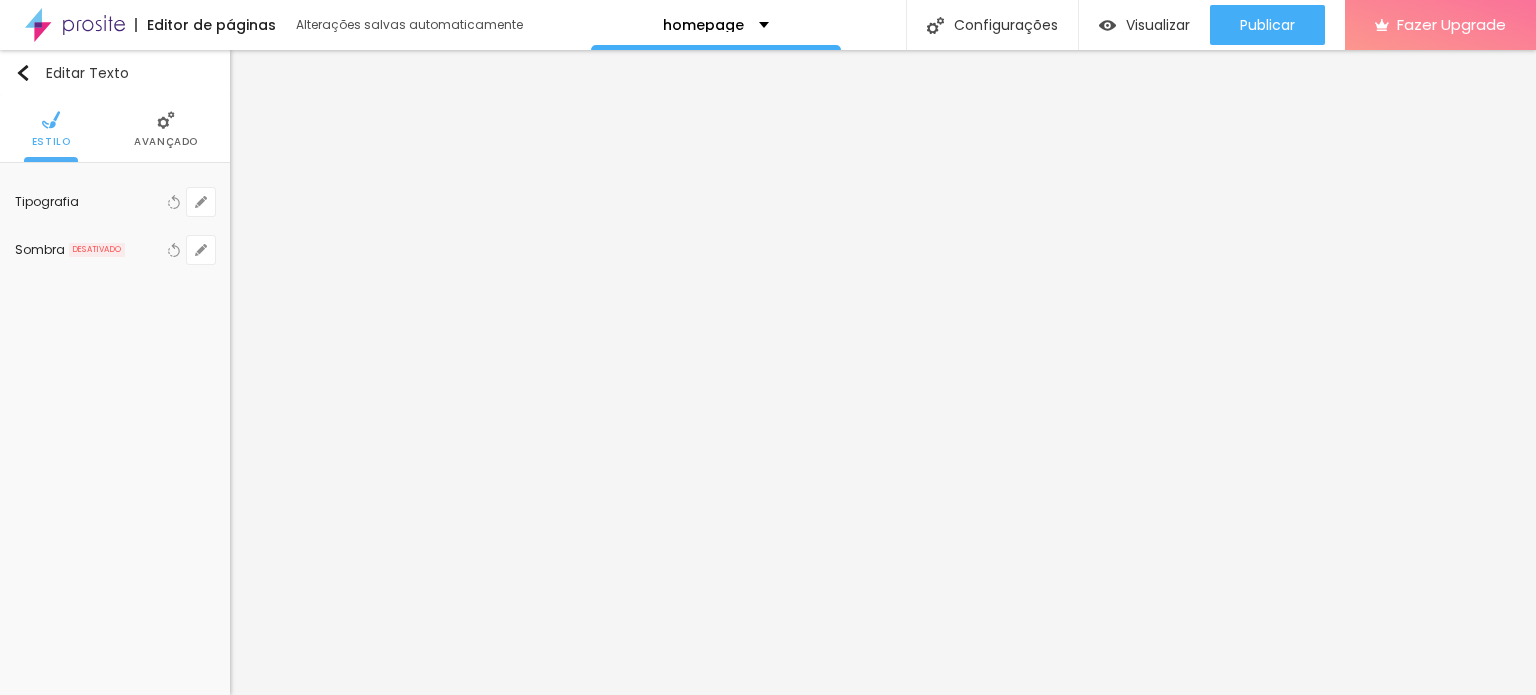 type on "1" 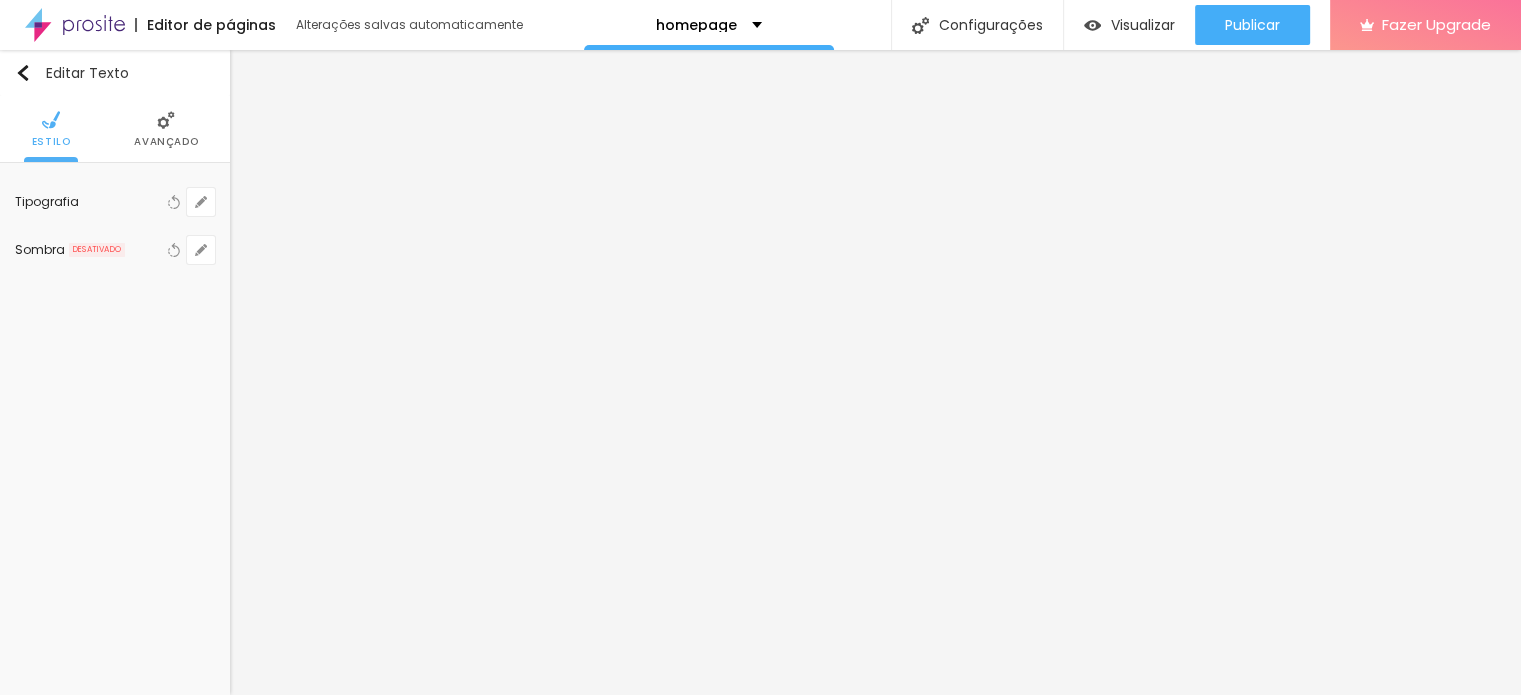 type on "1" 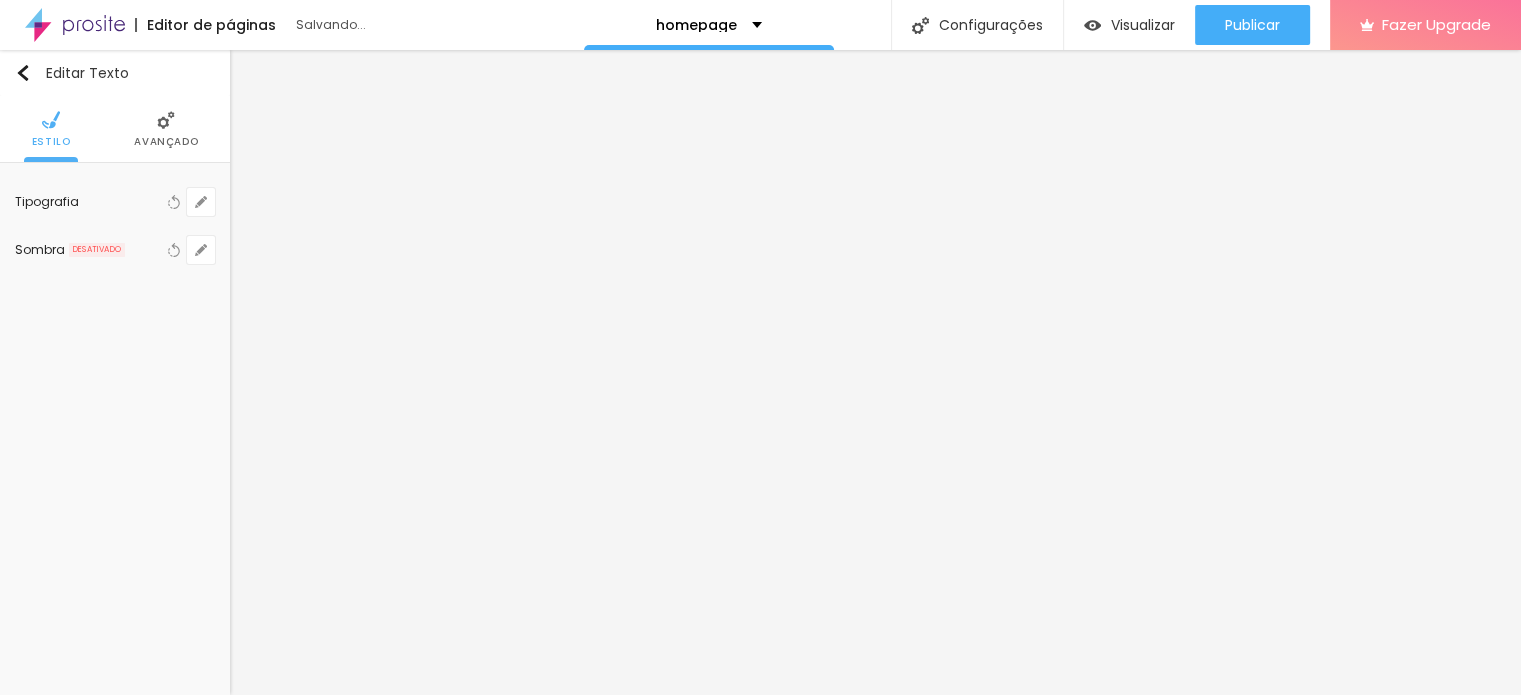 click at bounding box center (760, 695) 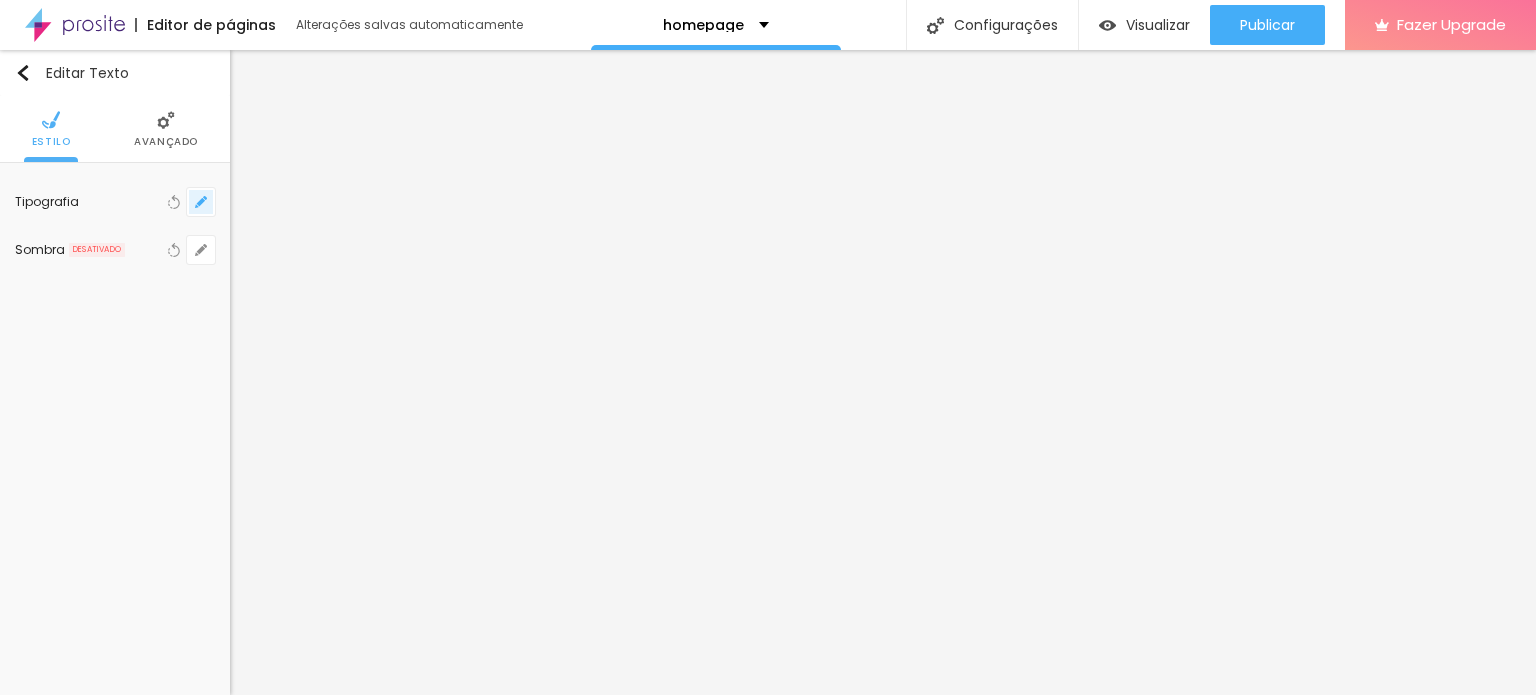 click 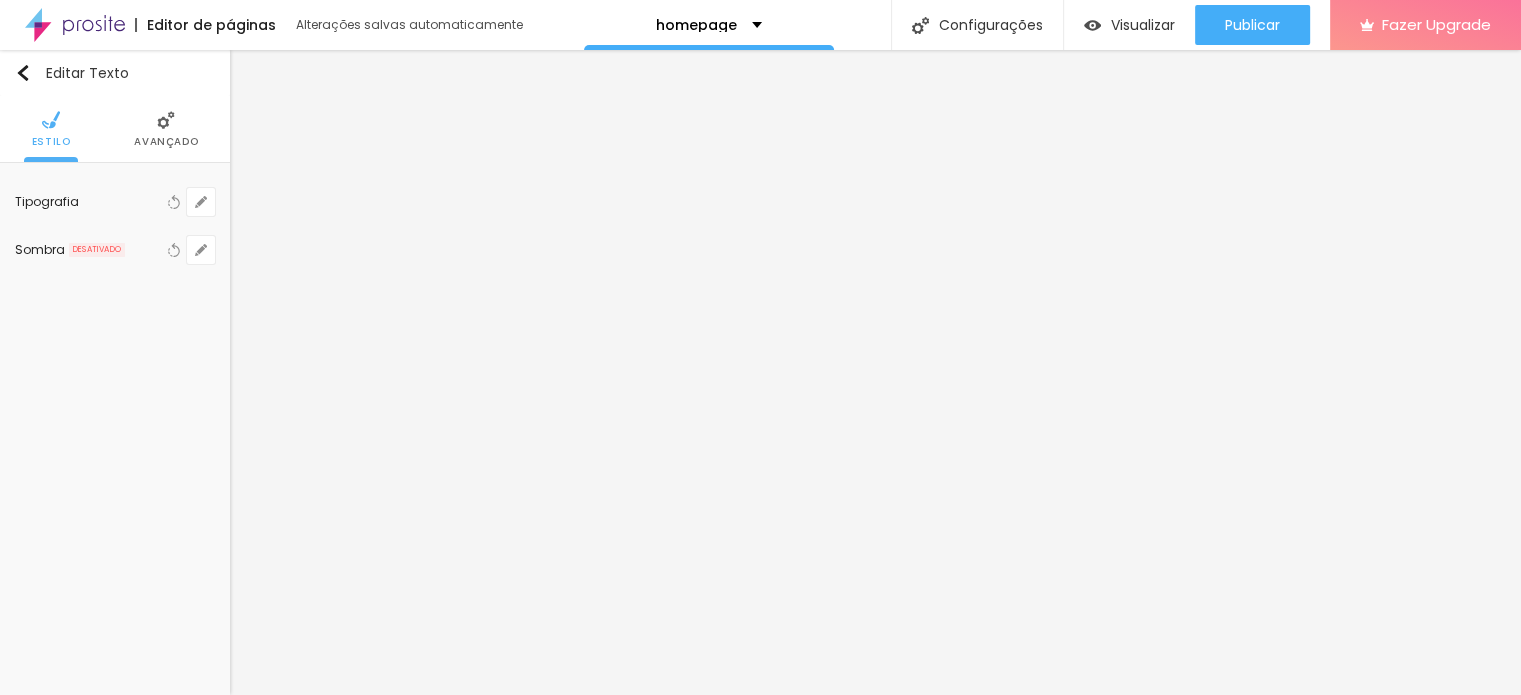 type on "1" 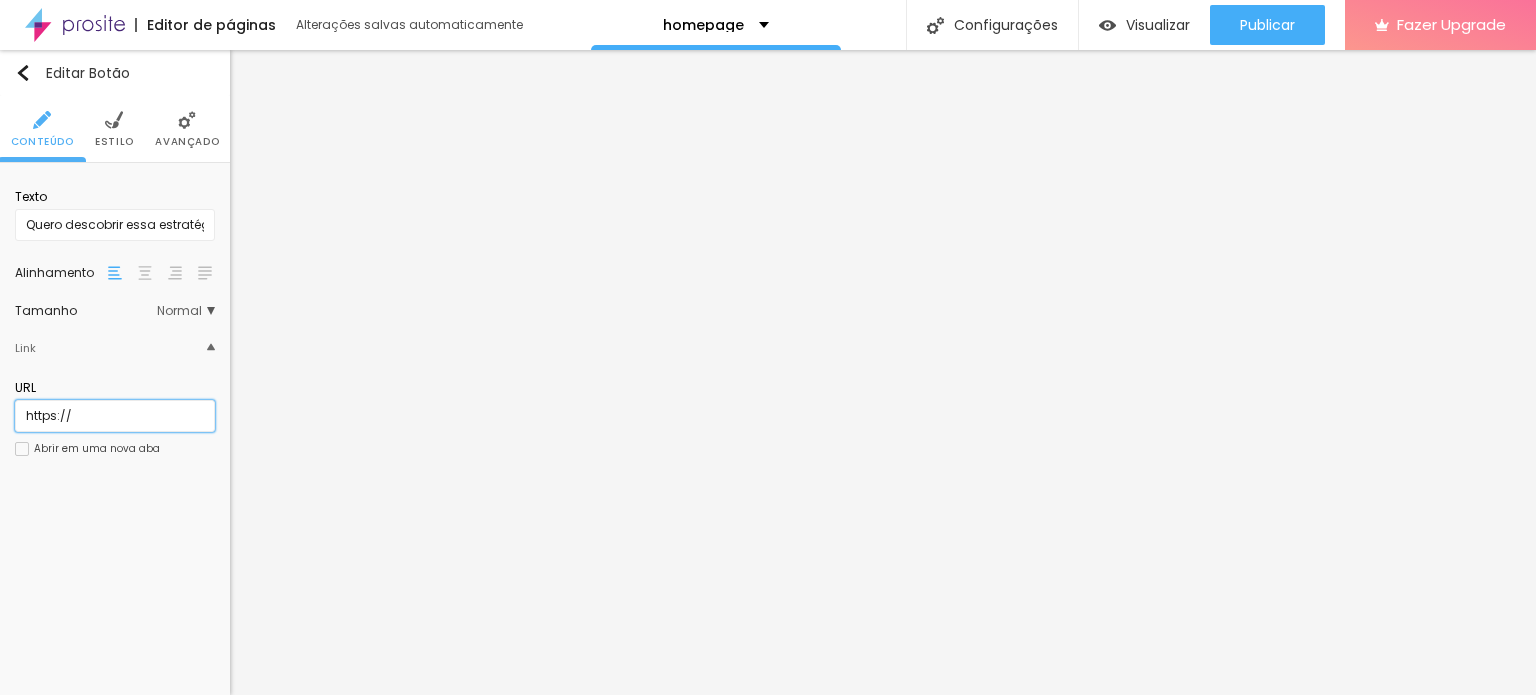 click on "https://" at bounding box center [115, 416] 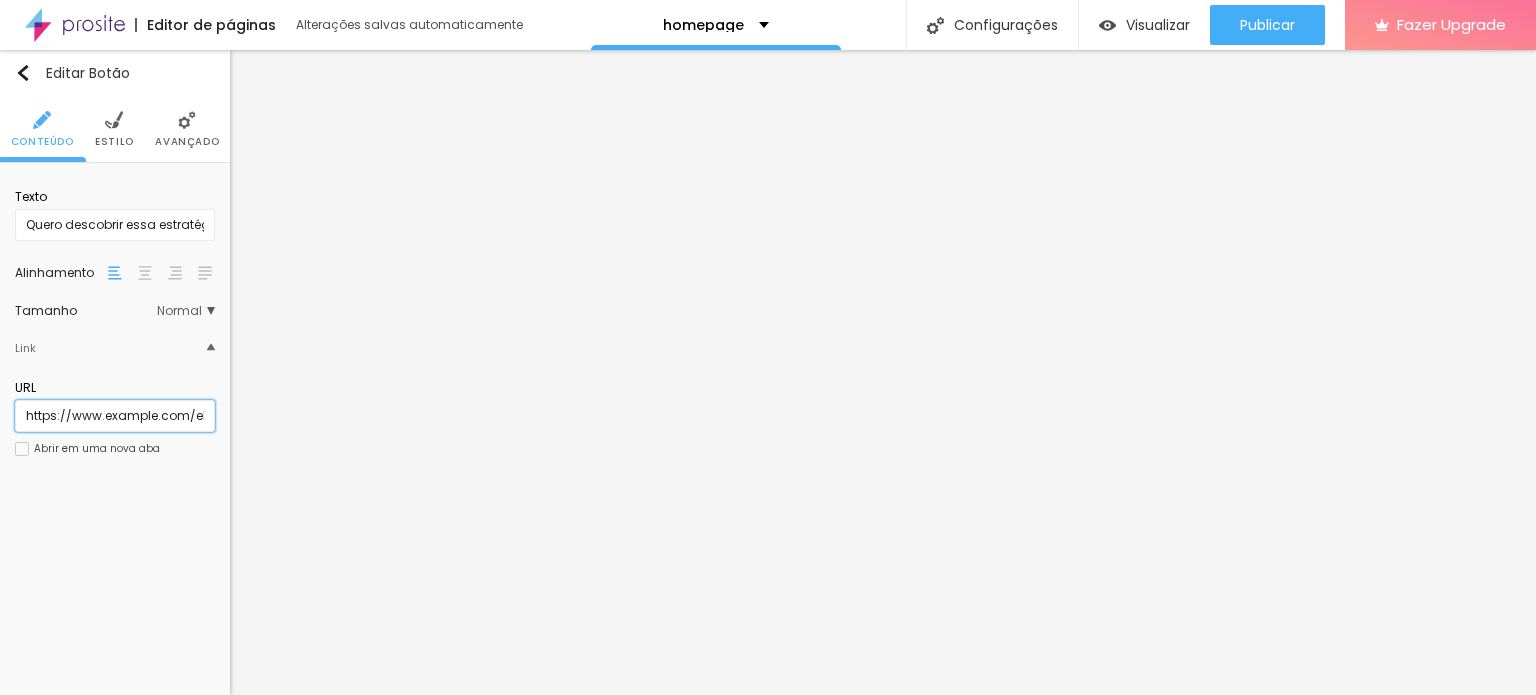 scroll, scrollTop: 0, scrollLeft: 112, axis: horizontal 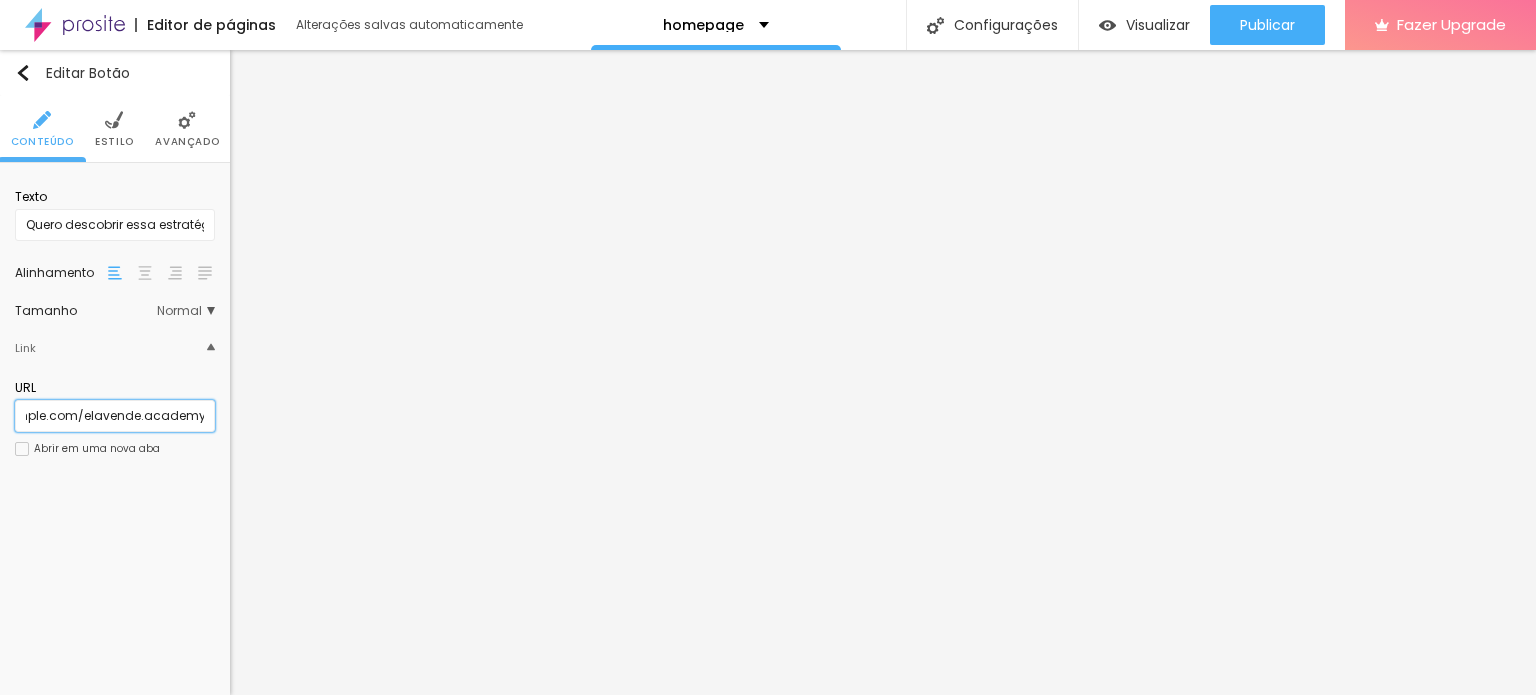 type on "https://www.example.com/elavende.academy" 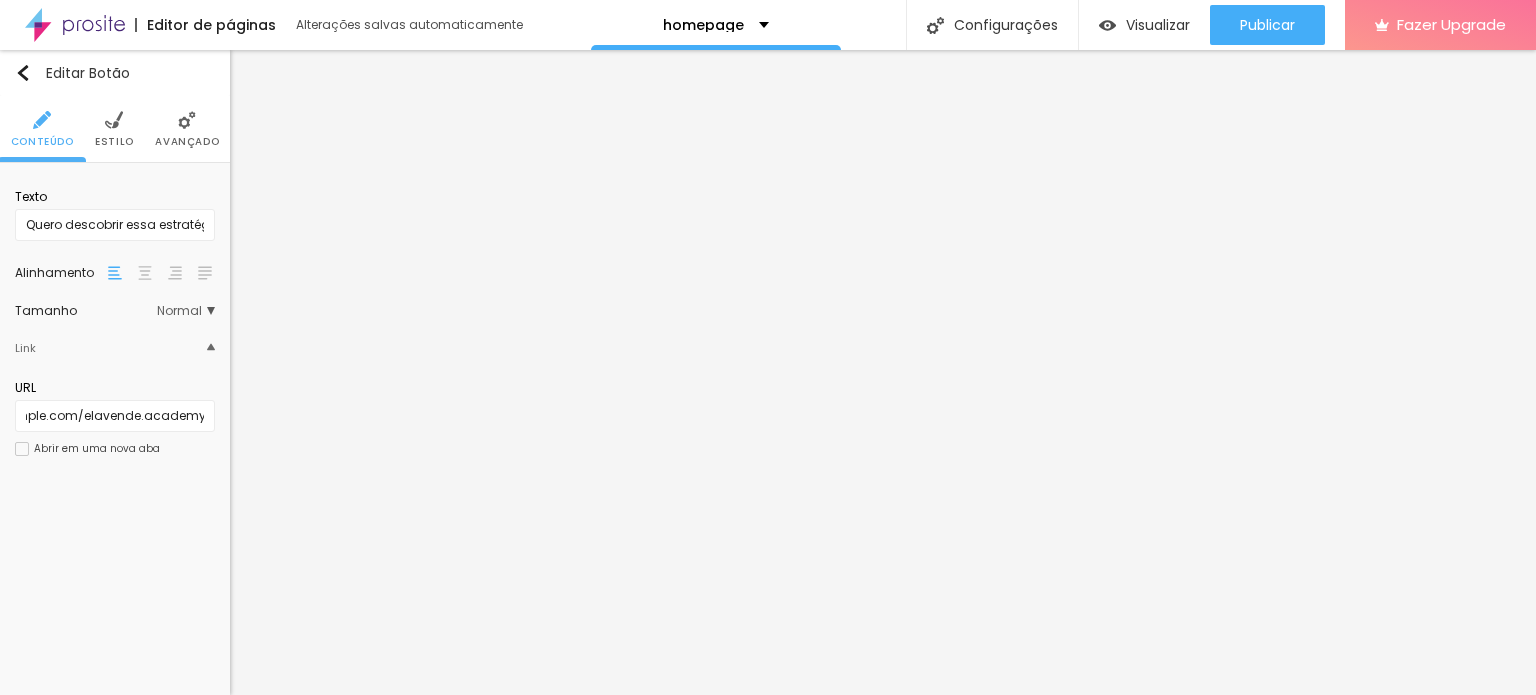 scroll, scrollTop: 0, scrollLeft: 0, axis: both 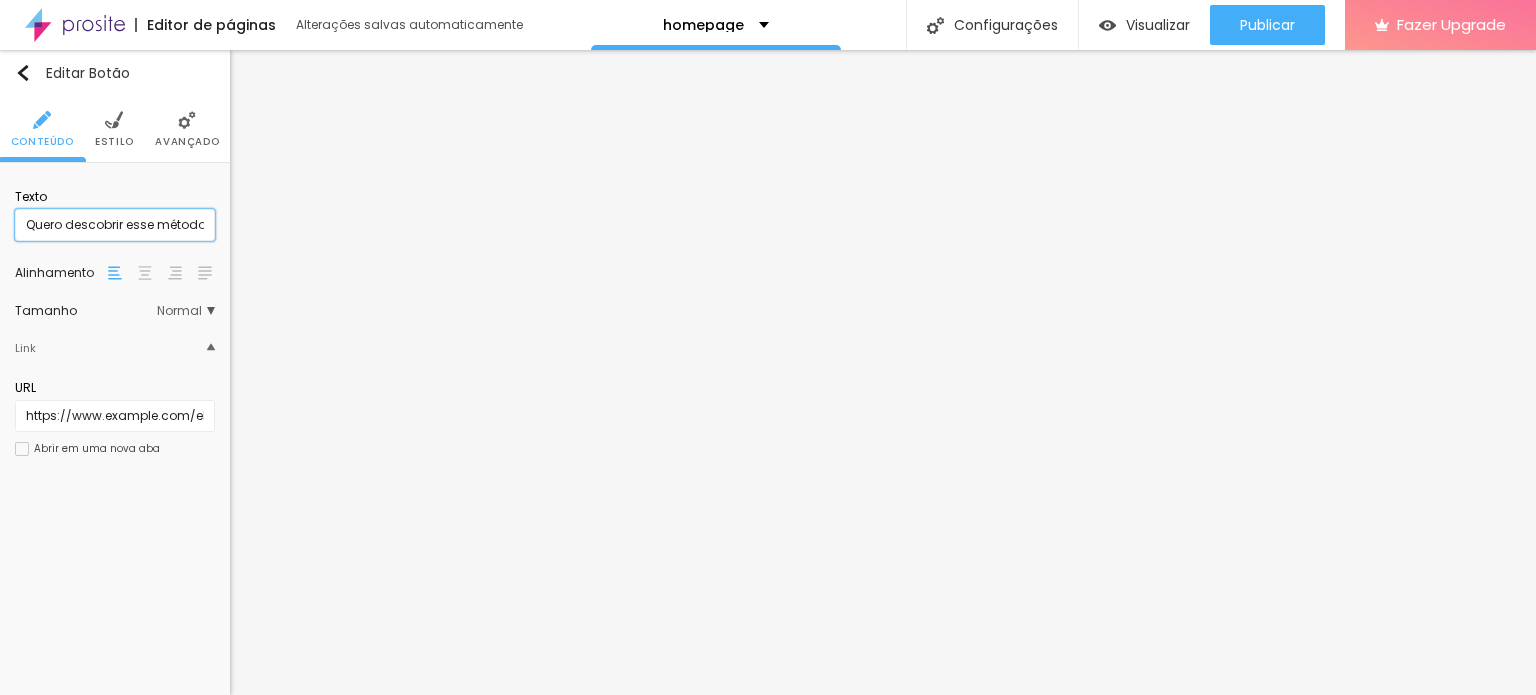 type on "Quero descobrir esse método" 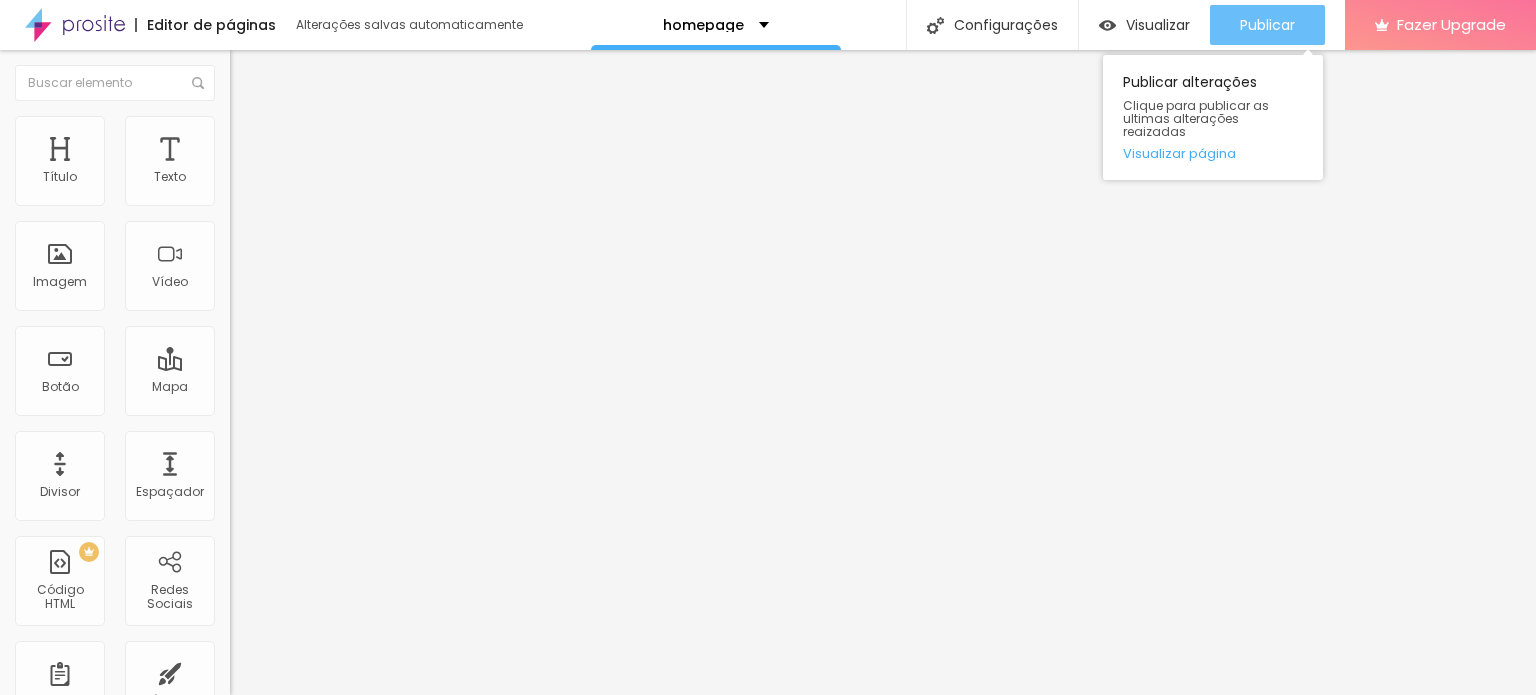 click on "Publicar" at bounding box center [1267, 25] 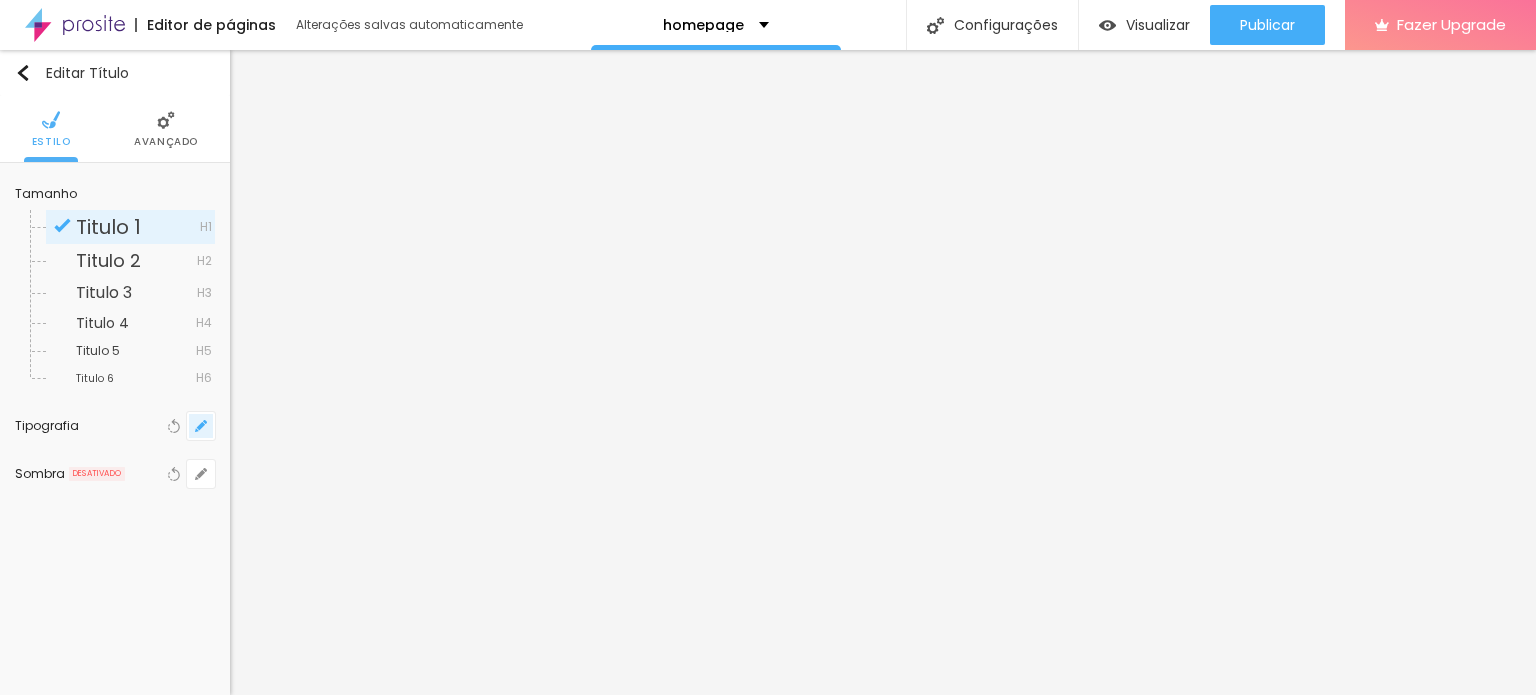click 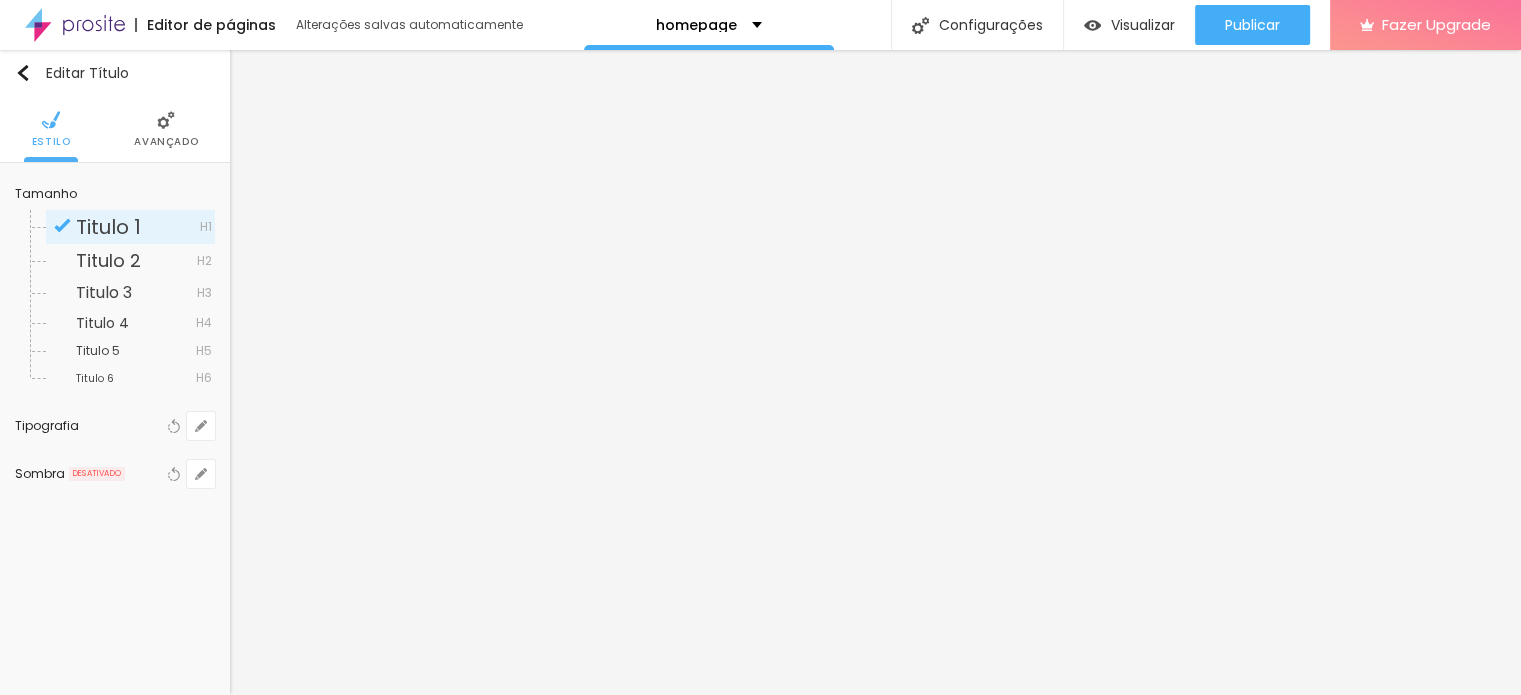 type on "1" 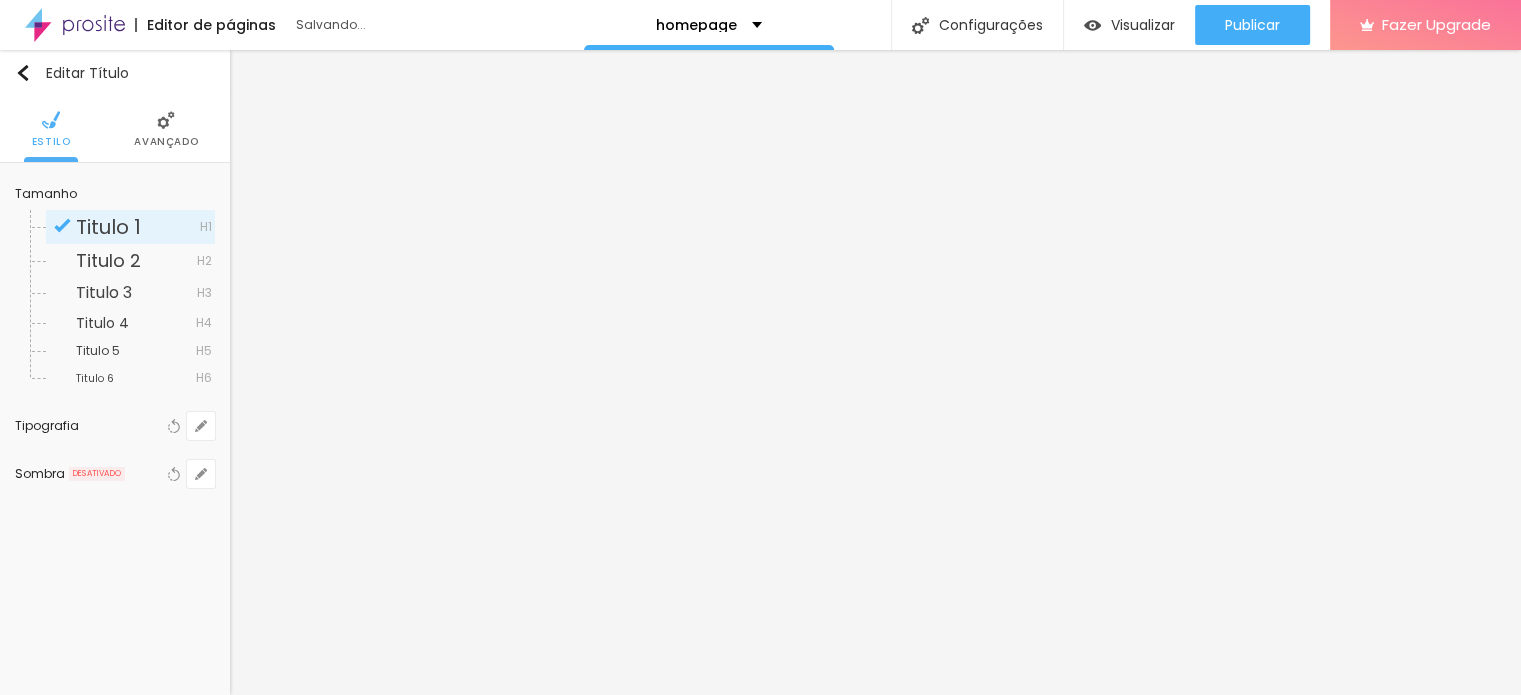 type on "1" 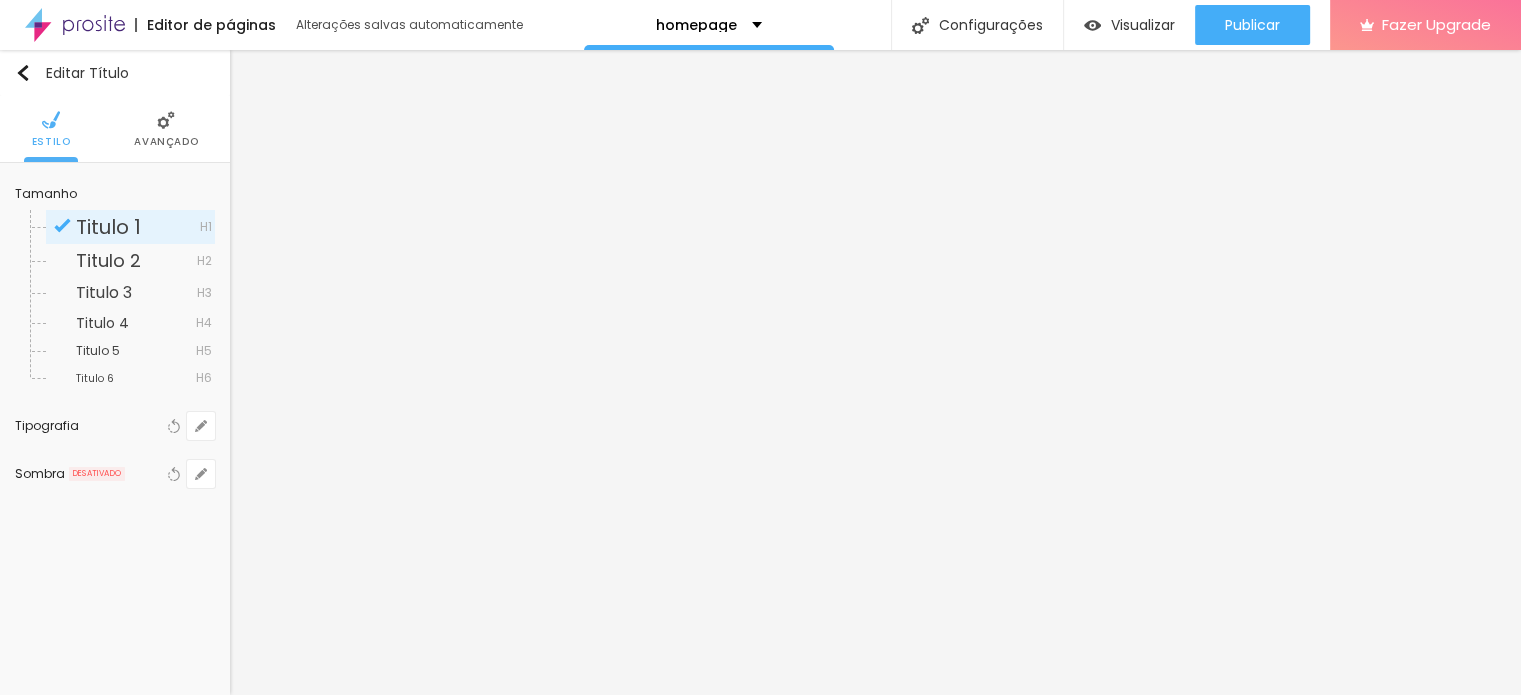 type on "26" 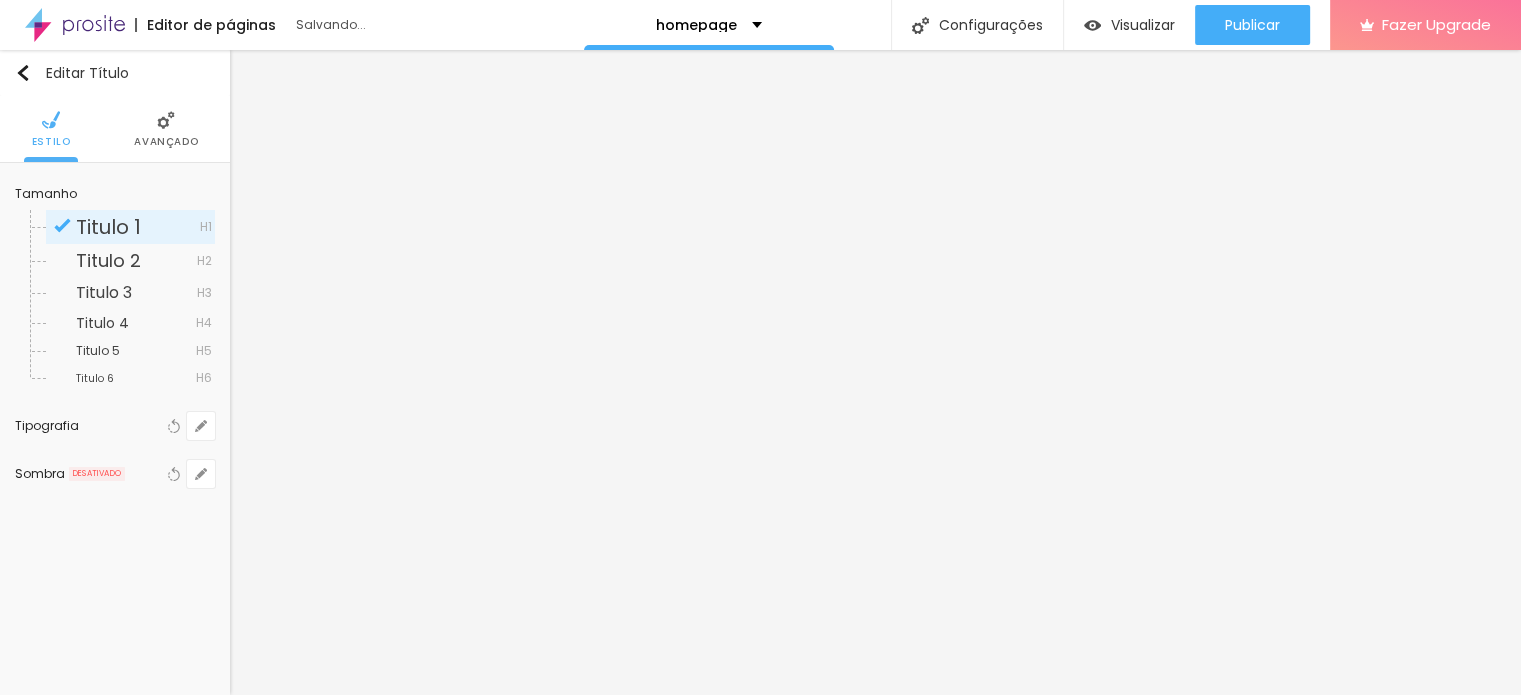 type on "24" 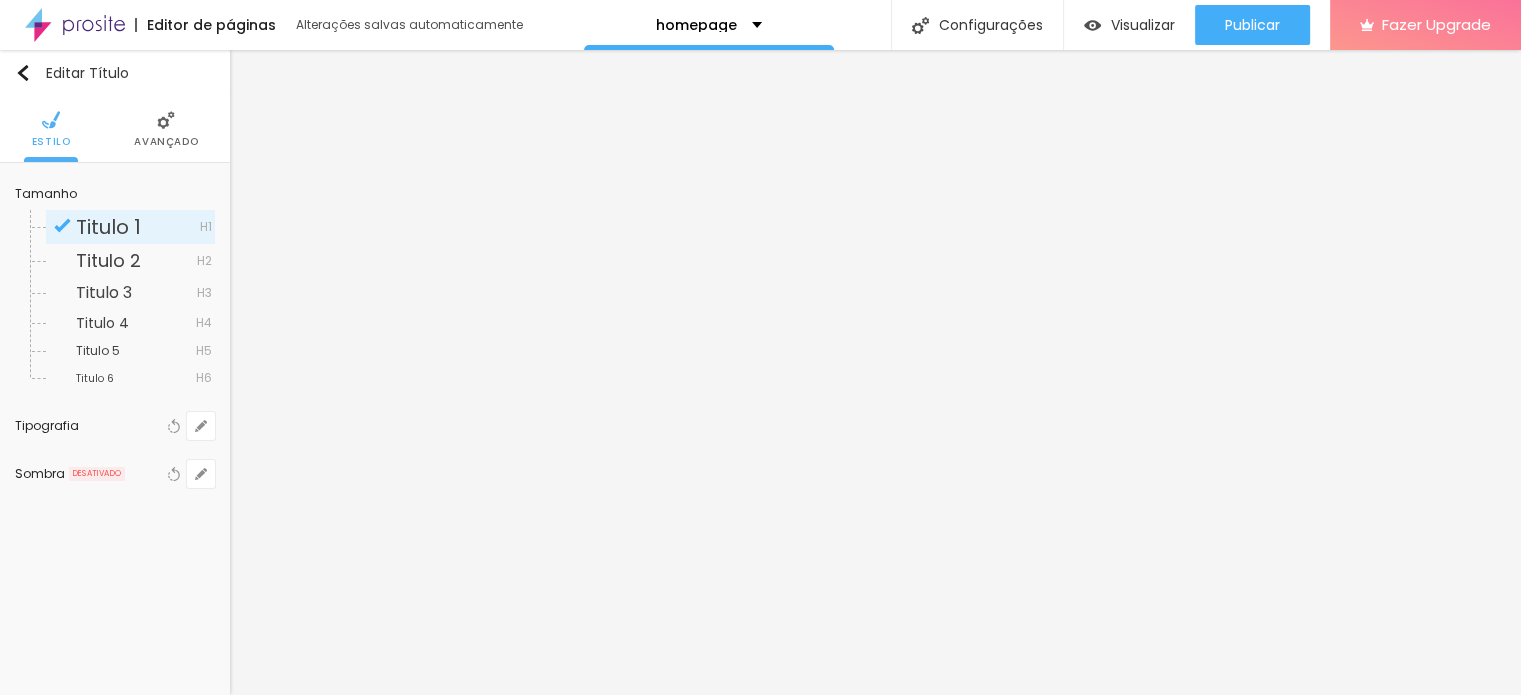 type on "24" 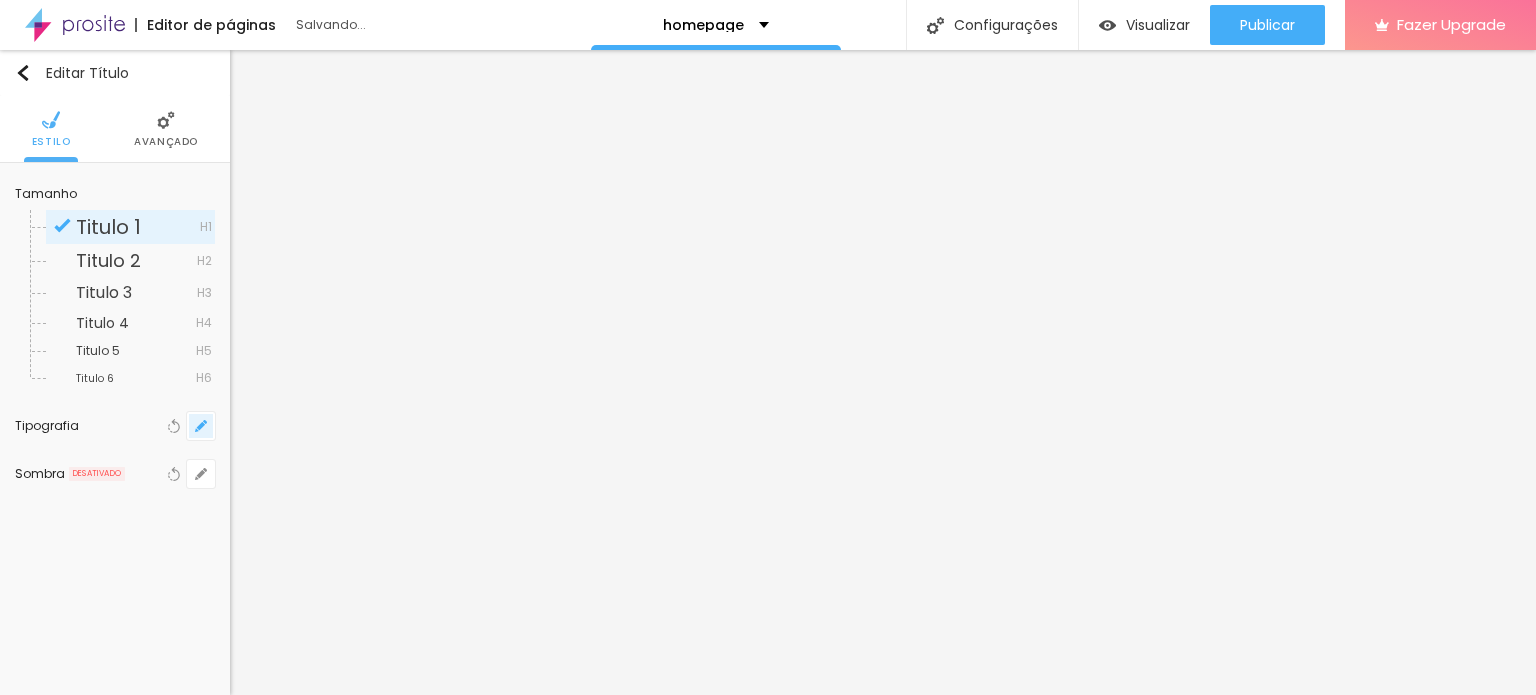 click at bounding box center (201, 426) 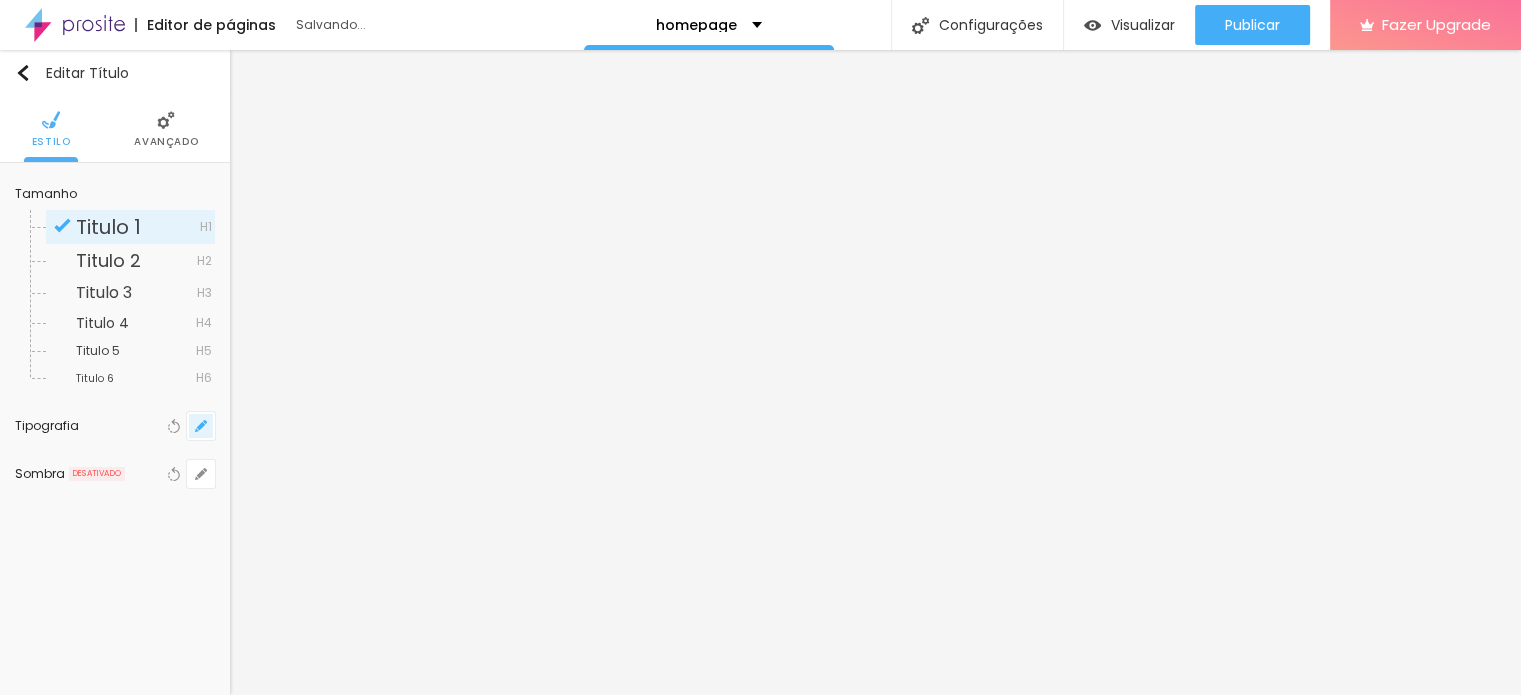 type on "1" 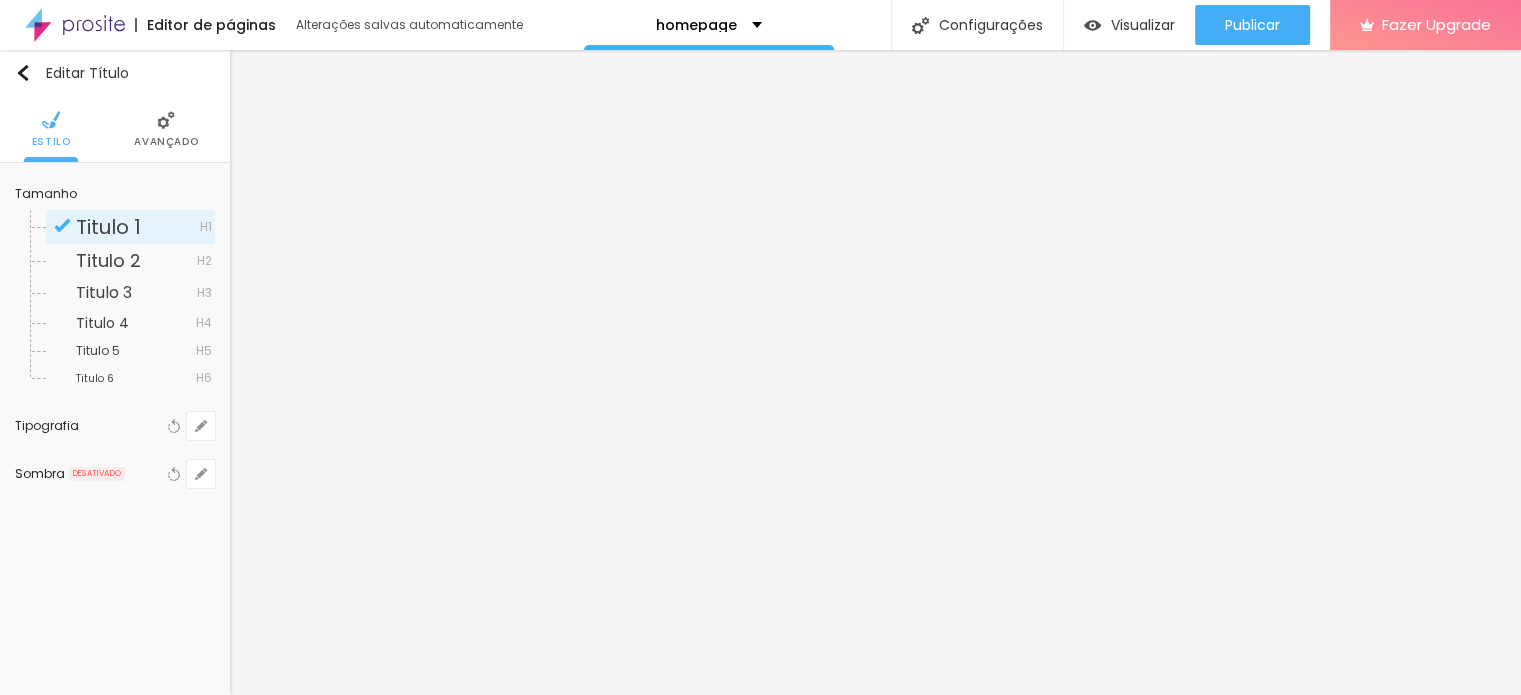 click on "AbrilFatface-Regular Actor-Regular Alegreya AlegreyaBlack Alice Allan-Bold Allan-Regular Amaranth AmaticaSC AmaticSC Amita-Bold Amita-Regular Anaheim AnonymousPro-Bold AnonymousPro-Italic AnonymousPro-Regular Arapey Archivo-Bold Archivo-Italic Archivo-Regular ArefRuqaa Arsenal-Bold Arsenal-Italic Arsenal-Regular Arvo Assistant AssistantLight AveriaLibre AveriaLibreLight AveriaSansLibre-Bold AveriaSansLibre-Italic AveriaSansLibre-Regular Bangers-Regular Bentham-Regular Bevan-Regular BioRhyme BioRhymeExtraBold BioRhymeLight Bitter BreeSerif ButterflyKids-Regular ChangaOne-Italic ChangaOne-Regular Chewy-Regular Chivo CinzelDecorative-Black CinzelDecorative-Bold CinzelDecorative-Regular Comfortaa-Bold Comfortaa-Light Comfortaa-Regular ComingSoon Cookie-Regular Corben-Bold Corben-Regular Cormorant CormorantGeramond-Bold CormorantGeramond-Italic CormorantGeramond-Medium CormorantGeramond-Regular CormorantLight Cousine-Bold Cousine-Italic Cousine-Regular Creepster-Regular CrimsonText CrimsonTextBold Cuprum FjallaOne" at bounding box center (107, 717) 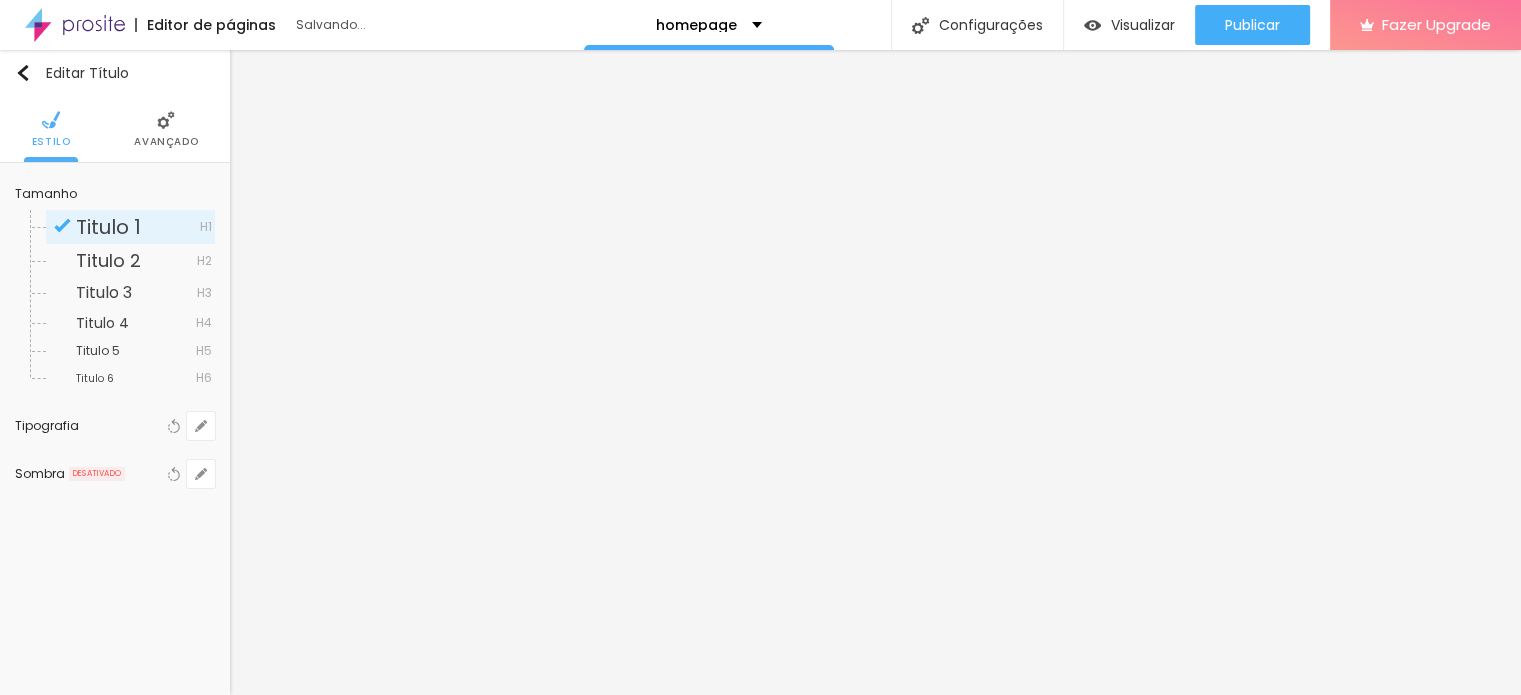 type on "1" 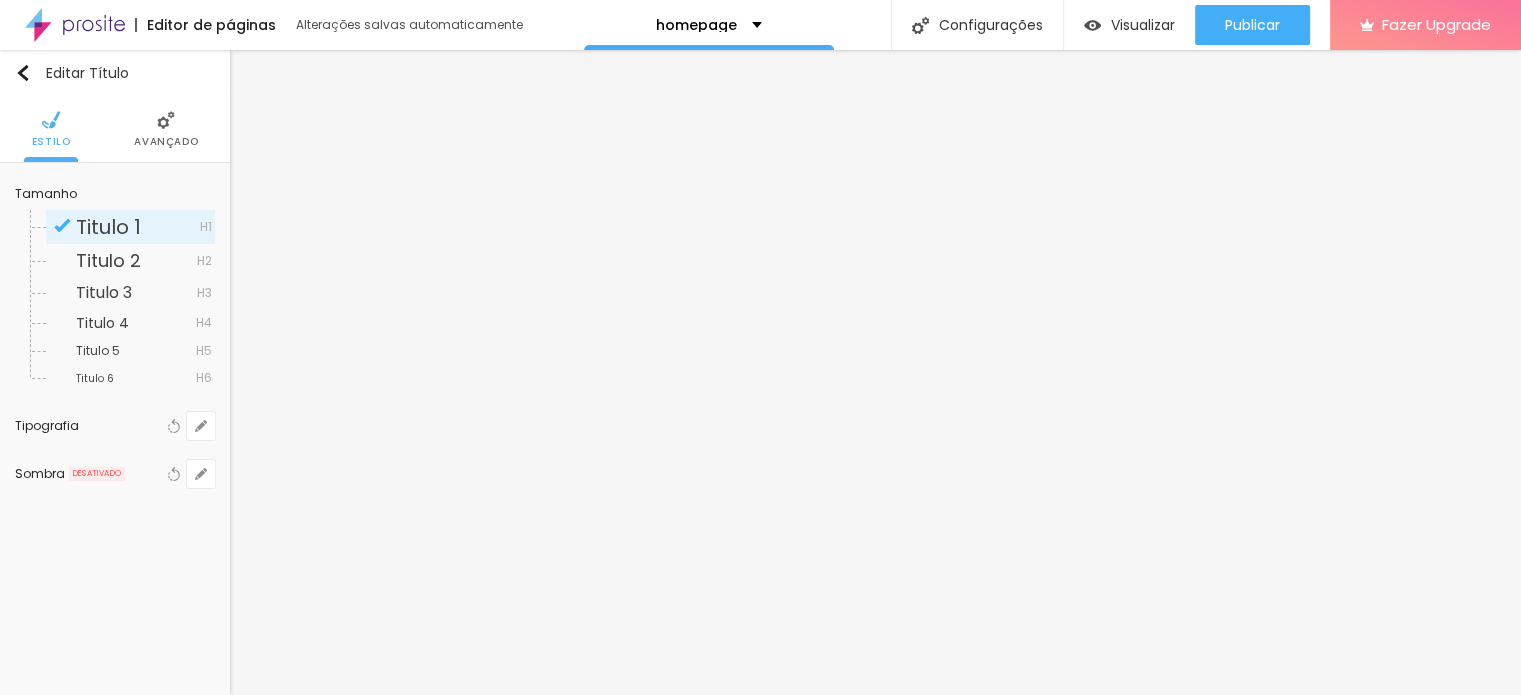 type on "22" 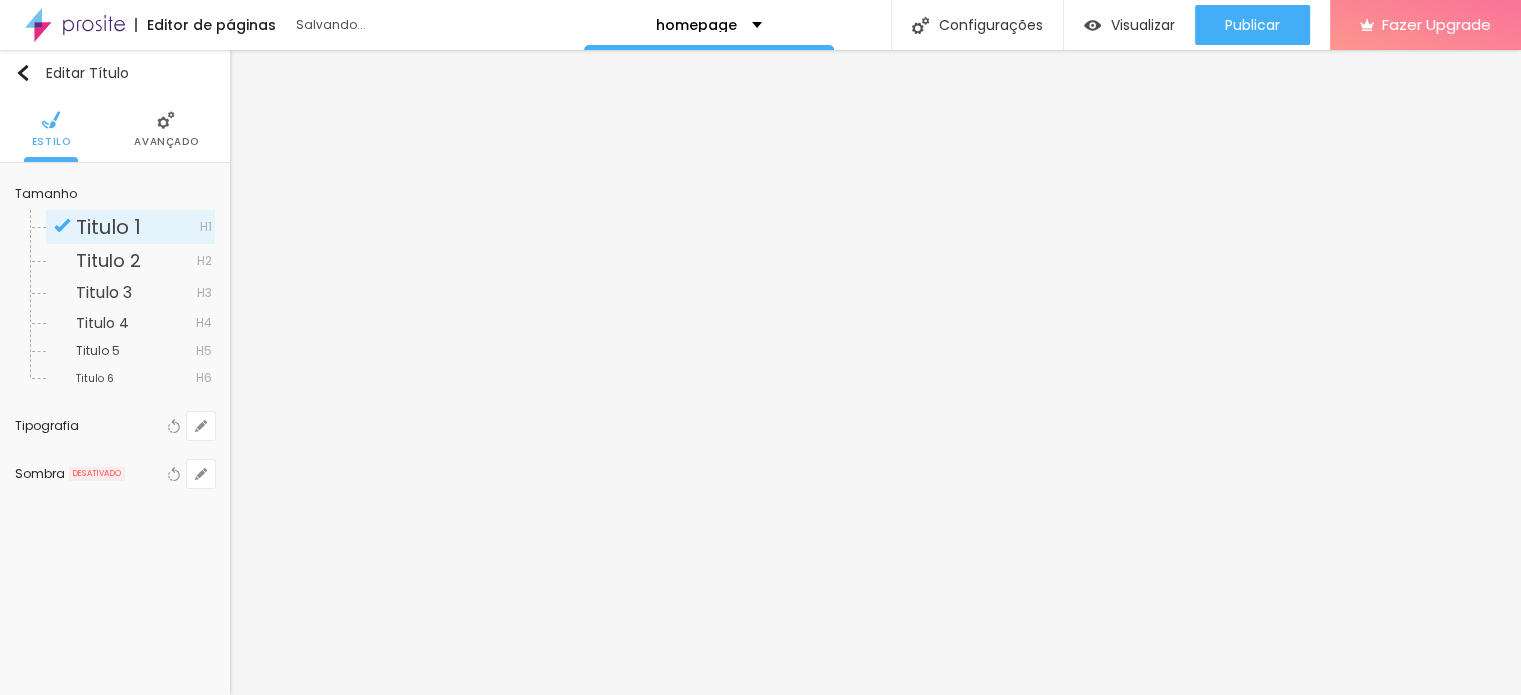 type on "24" 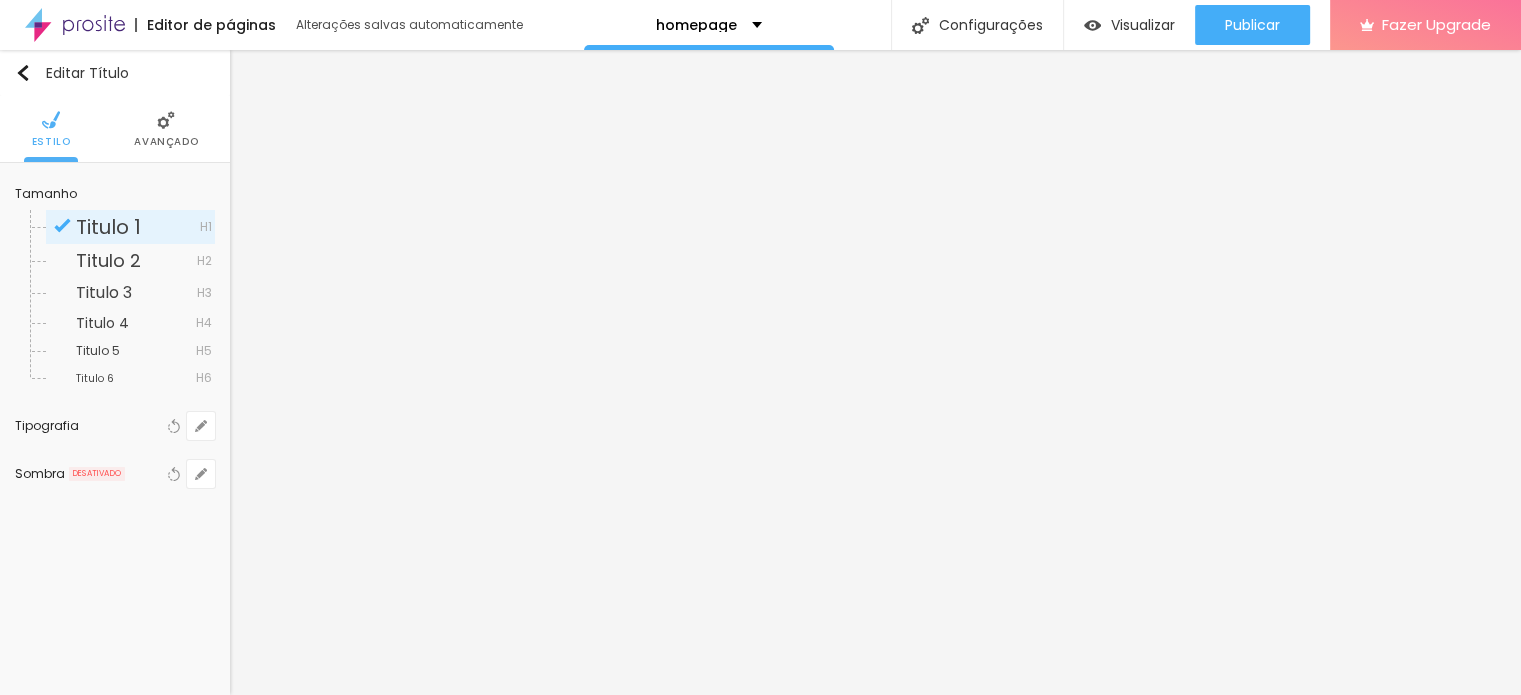 drag, startPoint x: 279, startPoint y: 558, endPoint x: 283, endPoint y: 571, distance: 13.601471 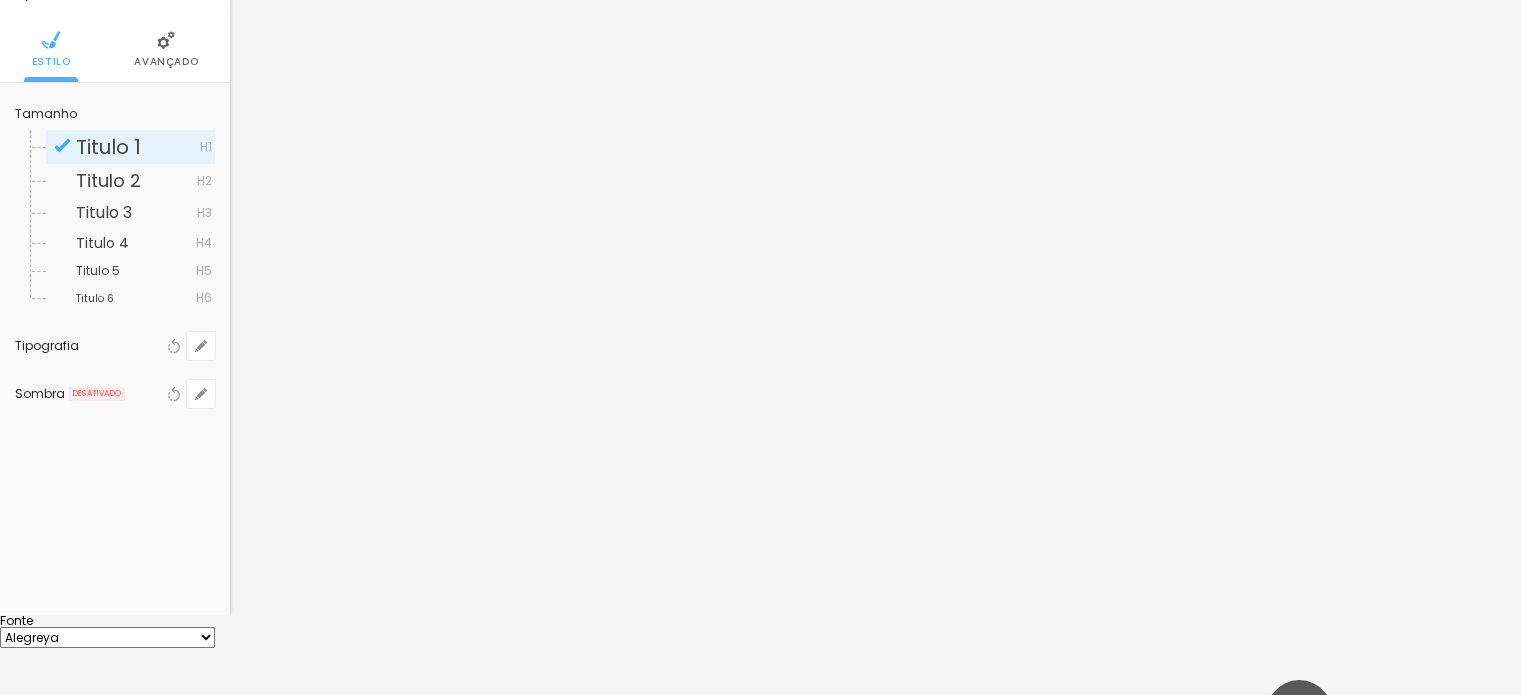 type on "1" 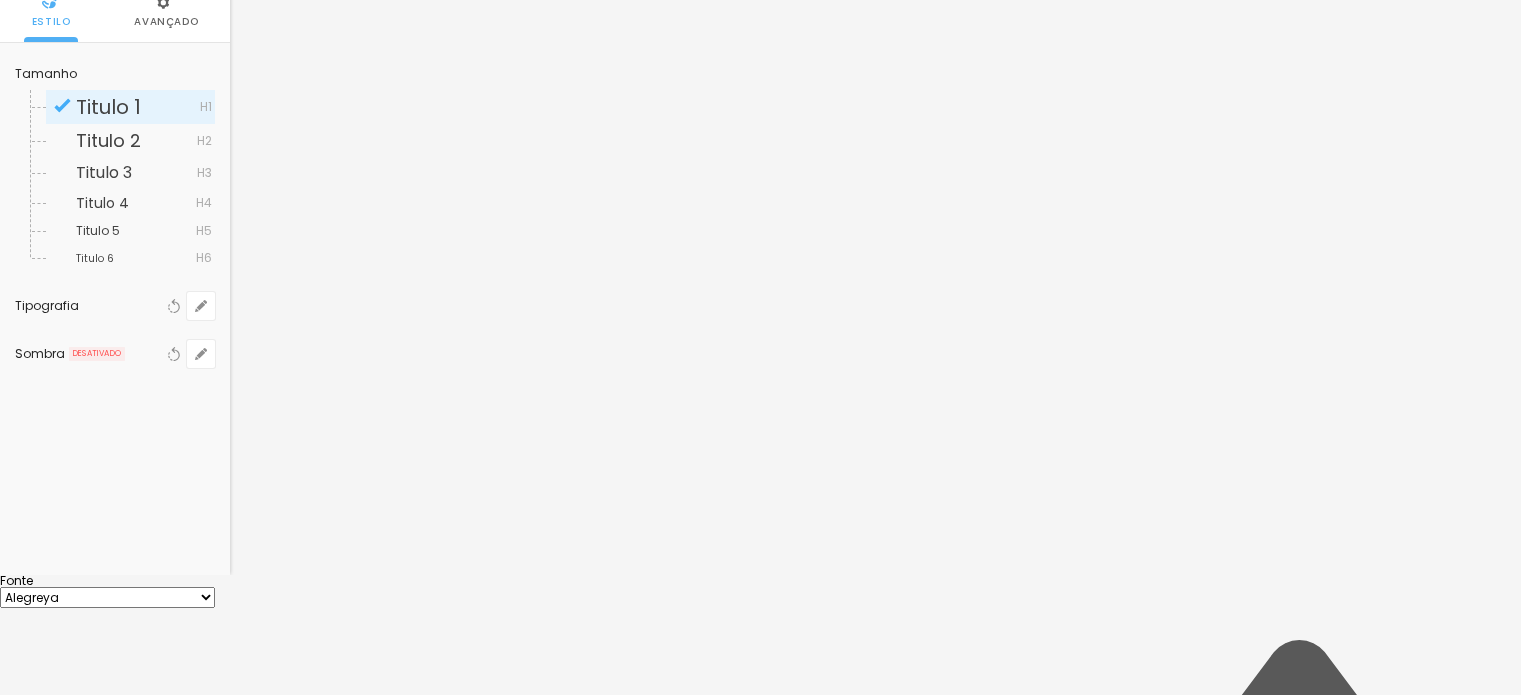 type on "1" 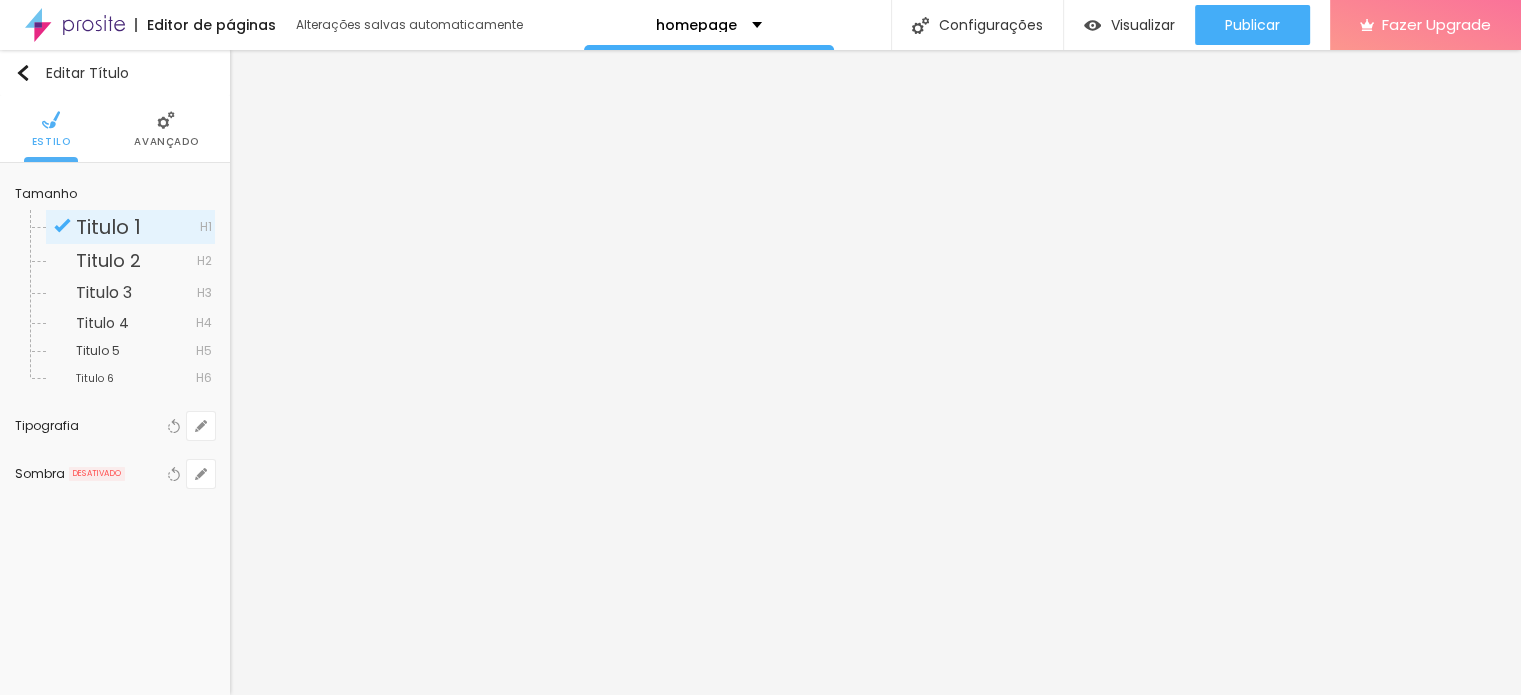 scroll, scrollTop: 0, scrollLeft: 0, axis: both 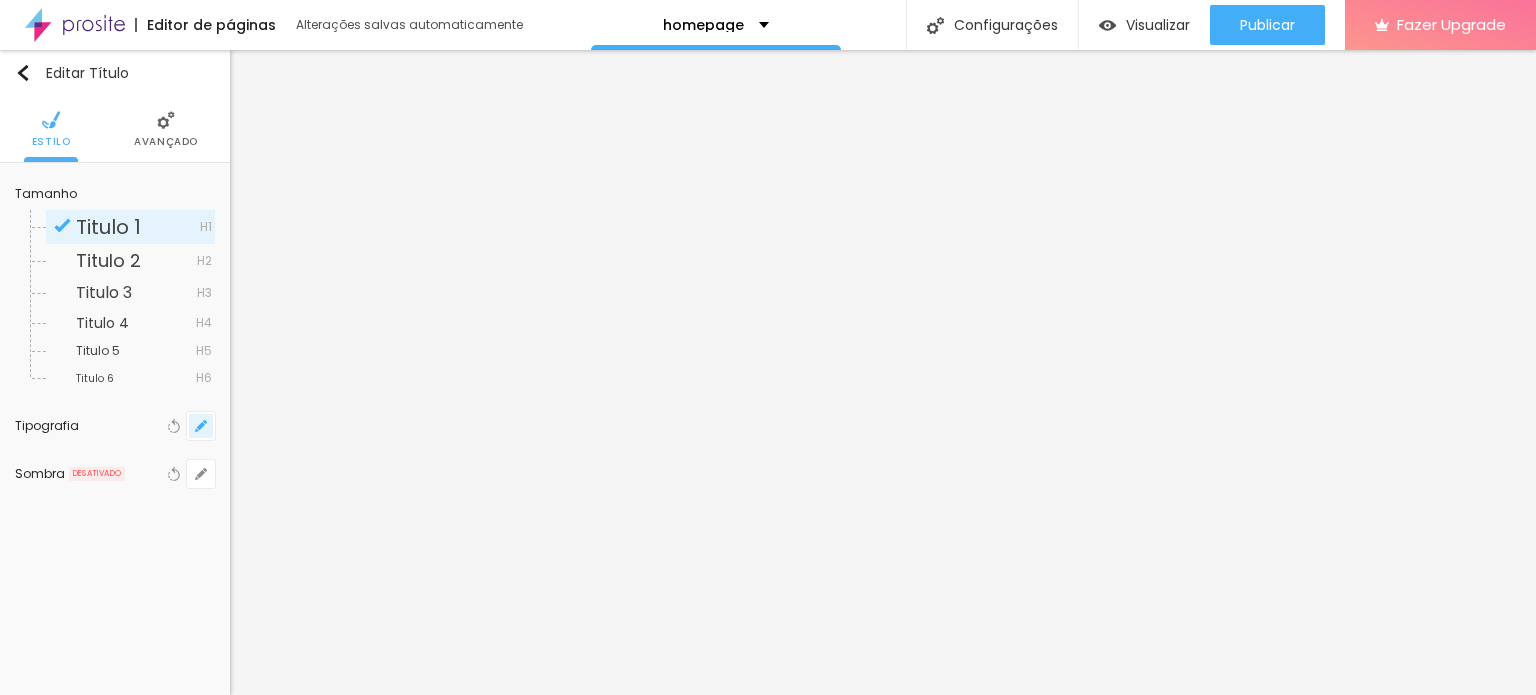 click 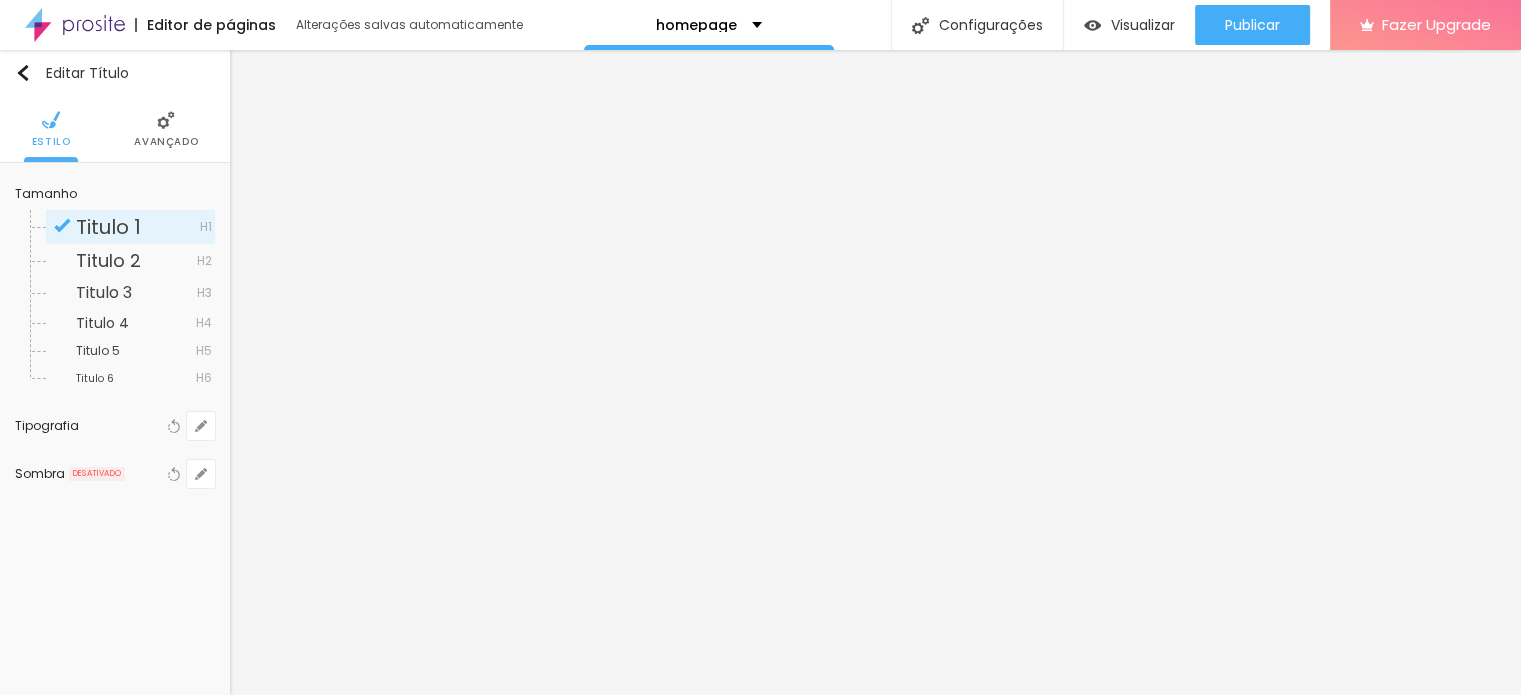 click on "Fonte AbrilFatface-Regular Actor-Regular Alegreya AlegreyaBlack Alice Allan-Bold Allan-Regular Amaranth AmaticaSC AmaticSC Amita-Bold Amita-Regular Anaheim AnonymousPro-Bold AnonymousPro-Italic AnonymousPro-Regular Arapey Archivo-Bold Archivo-Italic Archivo-Regular ArefRuqaa Arsenal-Bold Arsenal-Italic Arsenal-Regular Arvo Assistant AssistantLight AveriaLibre AveriaLibreLight AveriaSansLibre-Bold AveriaSansLibre-Italic AveriaSansLibre-Regular Bangers-Regular Bentham-Regular Bevan-Regular BioRhyme BioRhymeExtraBold BioRhymeLight Bitter BreeSerif ButterflyKids-Regular ChangaOne-Italic ChangaOne-Regular Chewy-Regular Chivo CinzelDecorative-Black CinzelDecorative-Bold CinzelDecorative-Regular Comfortaa-Bold Comfortaa-Light Comfortaa-Regular ComingSoon Cookie-Regular Corben-Bold Corben-Regular Cormorant CormorantGeramond-Bold CormorantGeramond-Italic CormorantGeramond-Medium CormorantGeramond-Regular CormorantLight Cousine-Bold Cousine-Italic Cousine-Regular Creepster-Regular CrimsonText CrimsonTextBold Cuprum 24" at bounding box center [760, 3904] 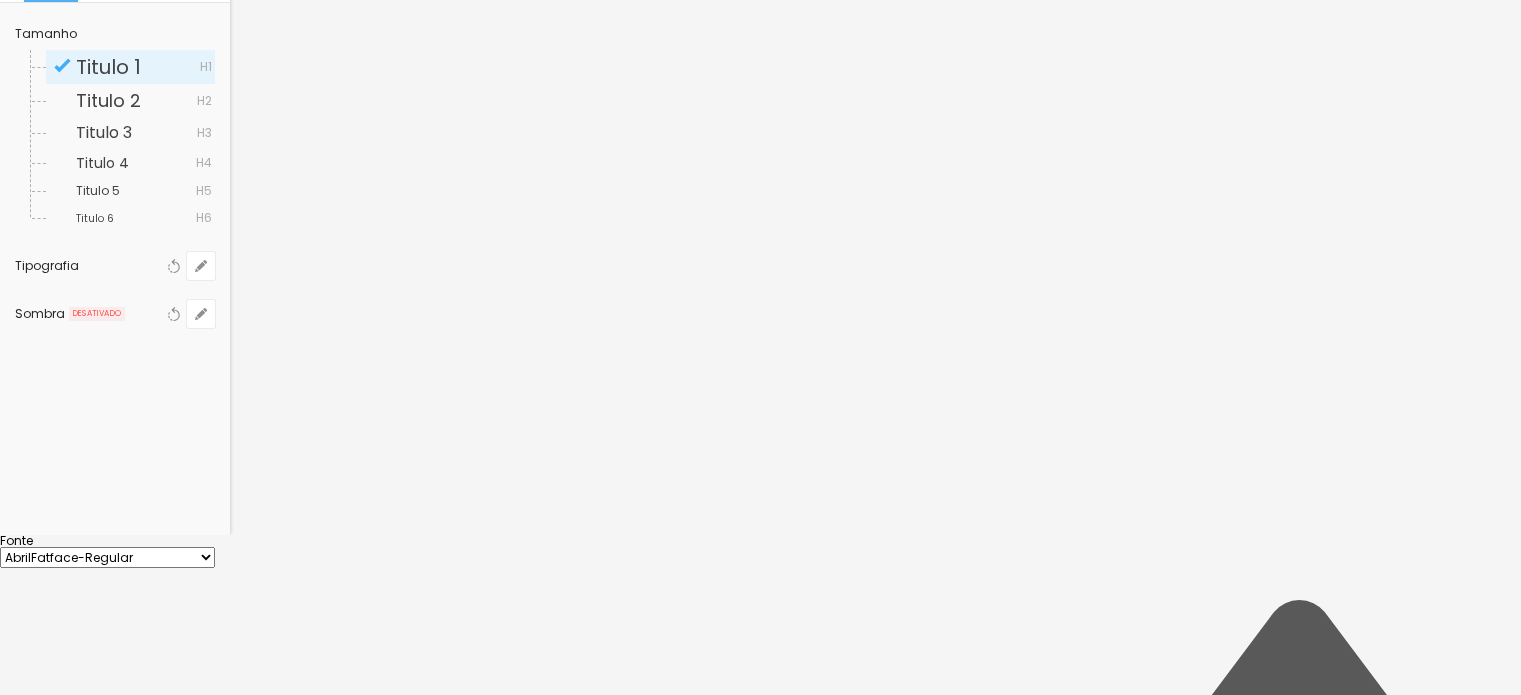 scroll, scrollTop: 200, scrollLeft: 0, axis: vertical 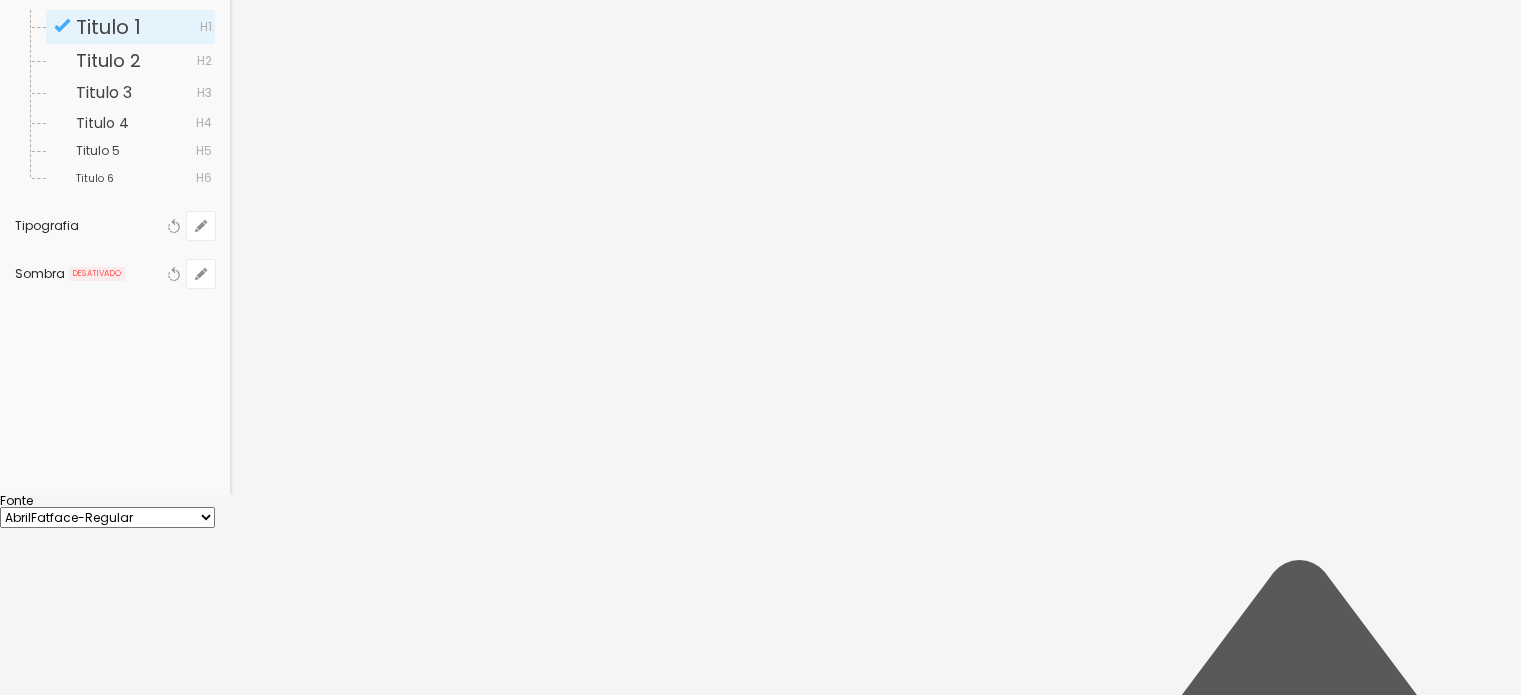 type on "1" 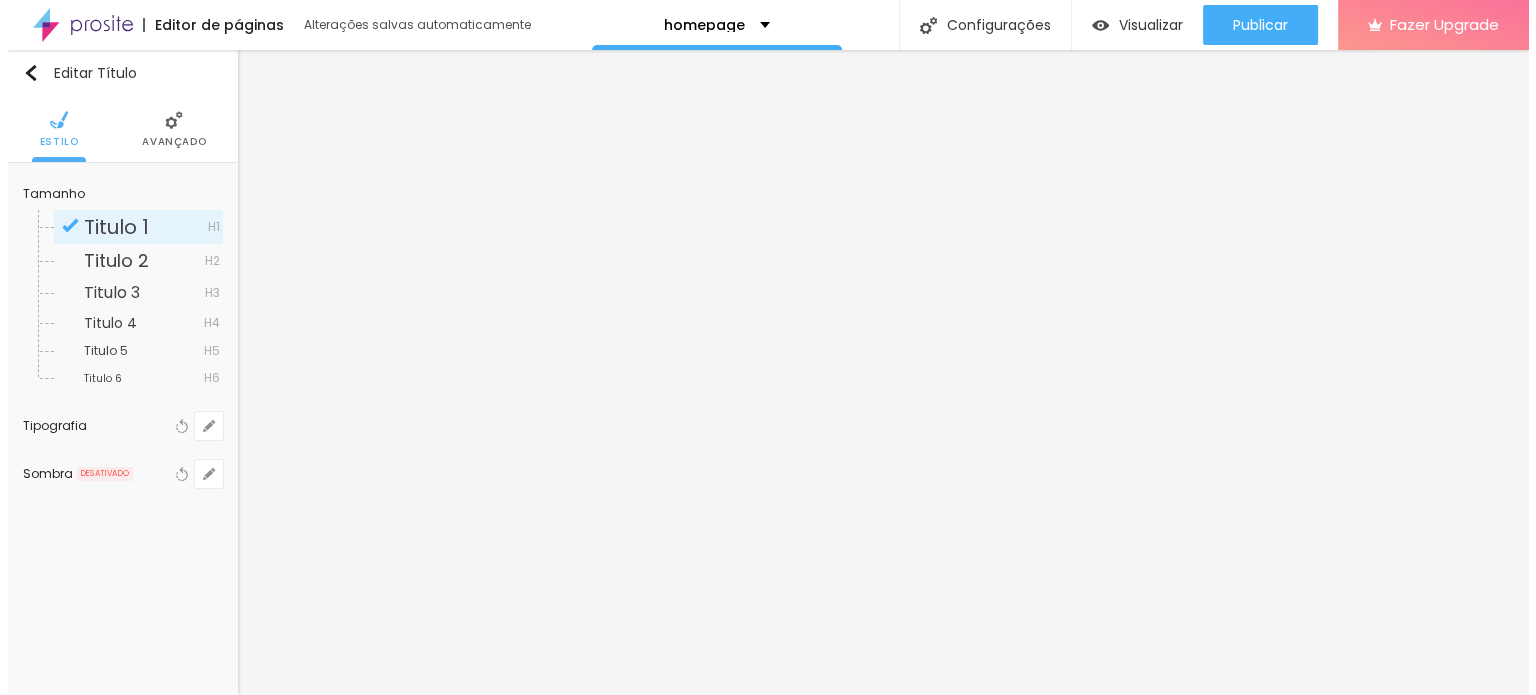 scroll, scrollTop: 0, scrollLeft: 0, axis: both 